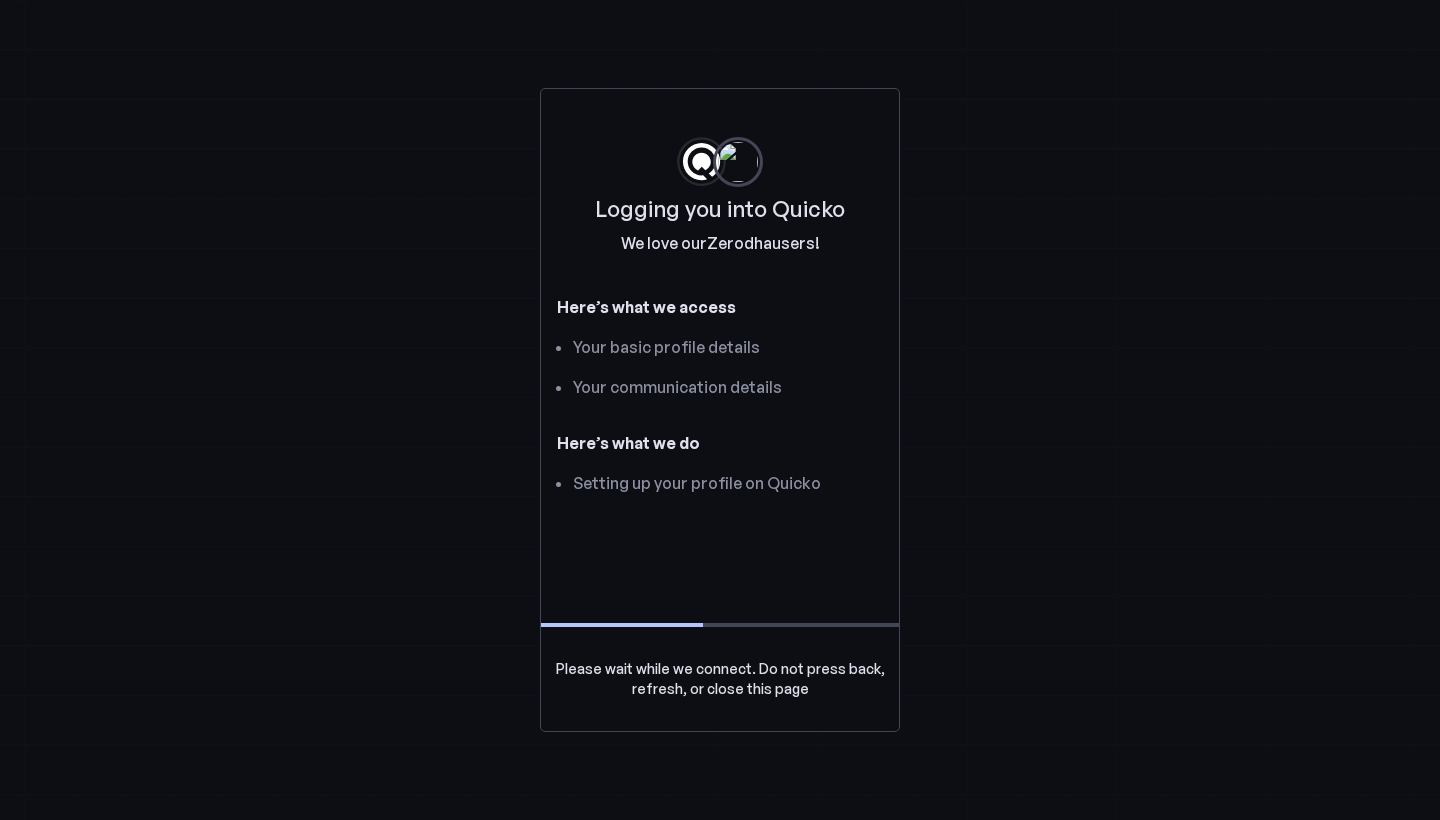 scroll, scrollTop: 0, scrollLeft: 0, axis: both 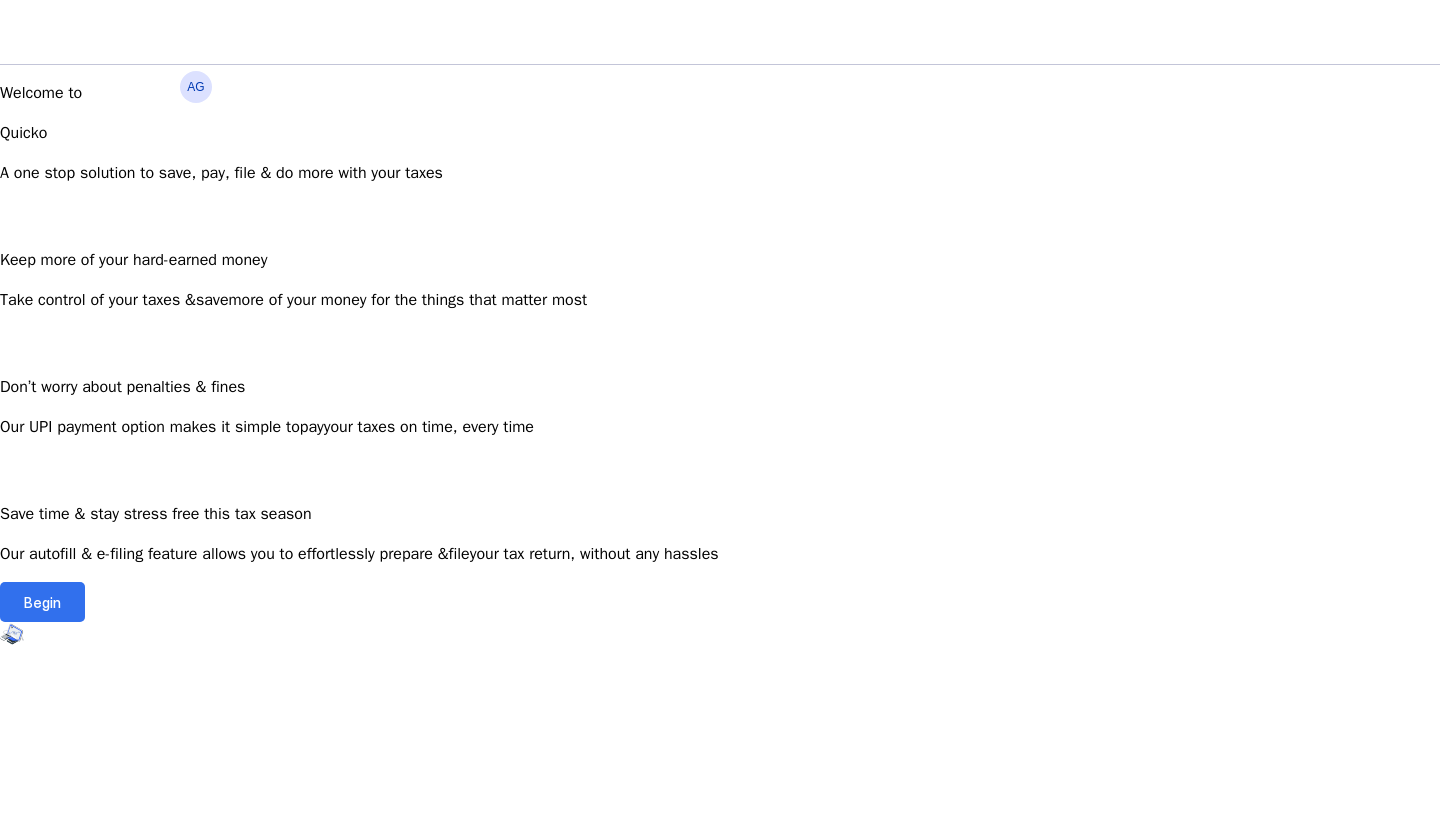 click on "Begin" at bounding box center (42, 602) 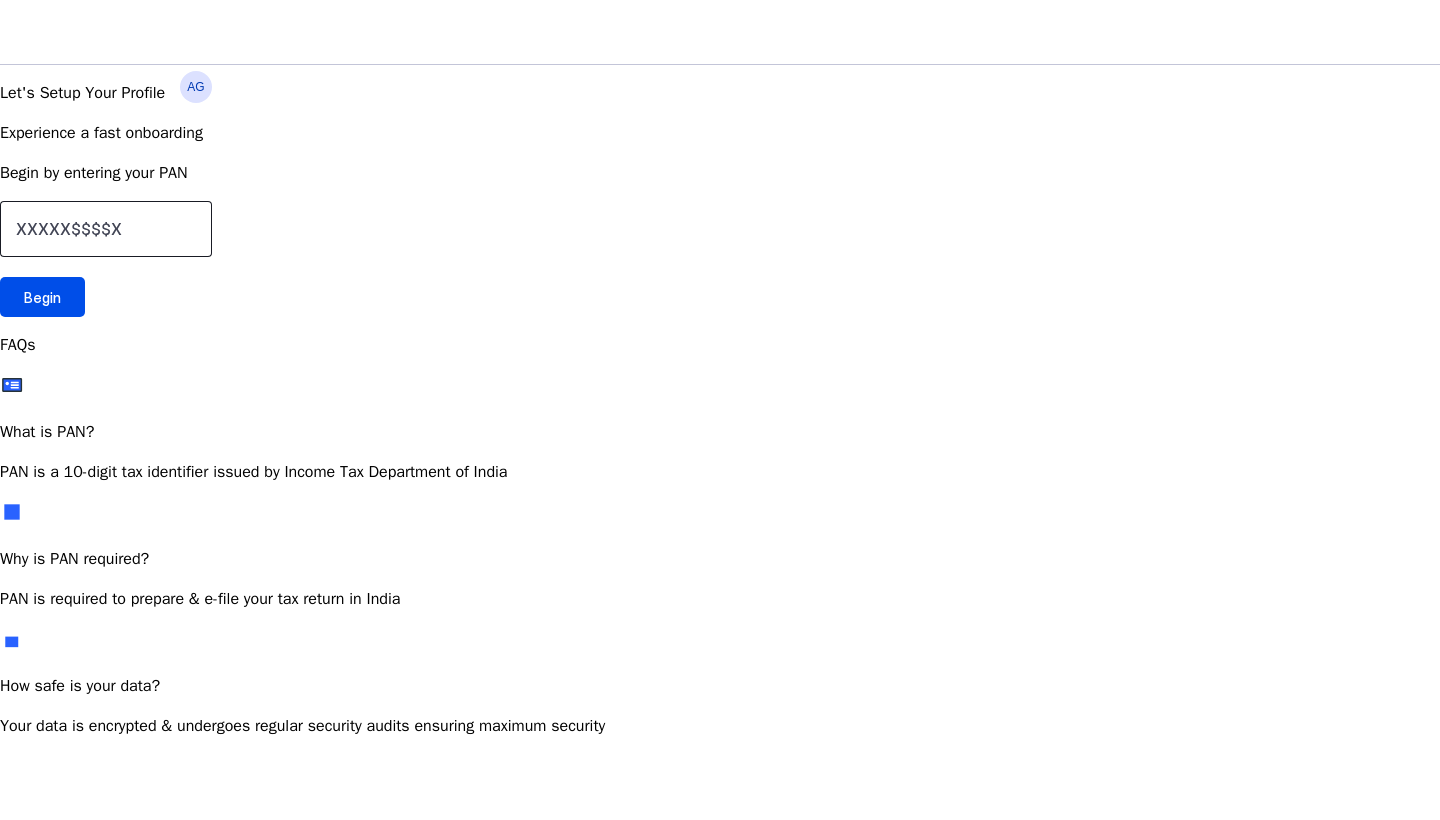 click at bounding box center (106, 229) 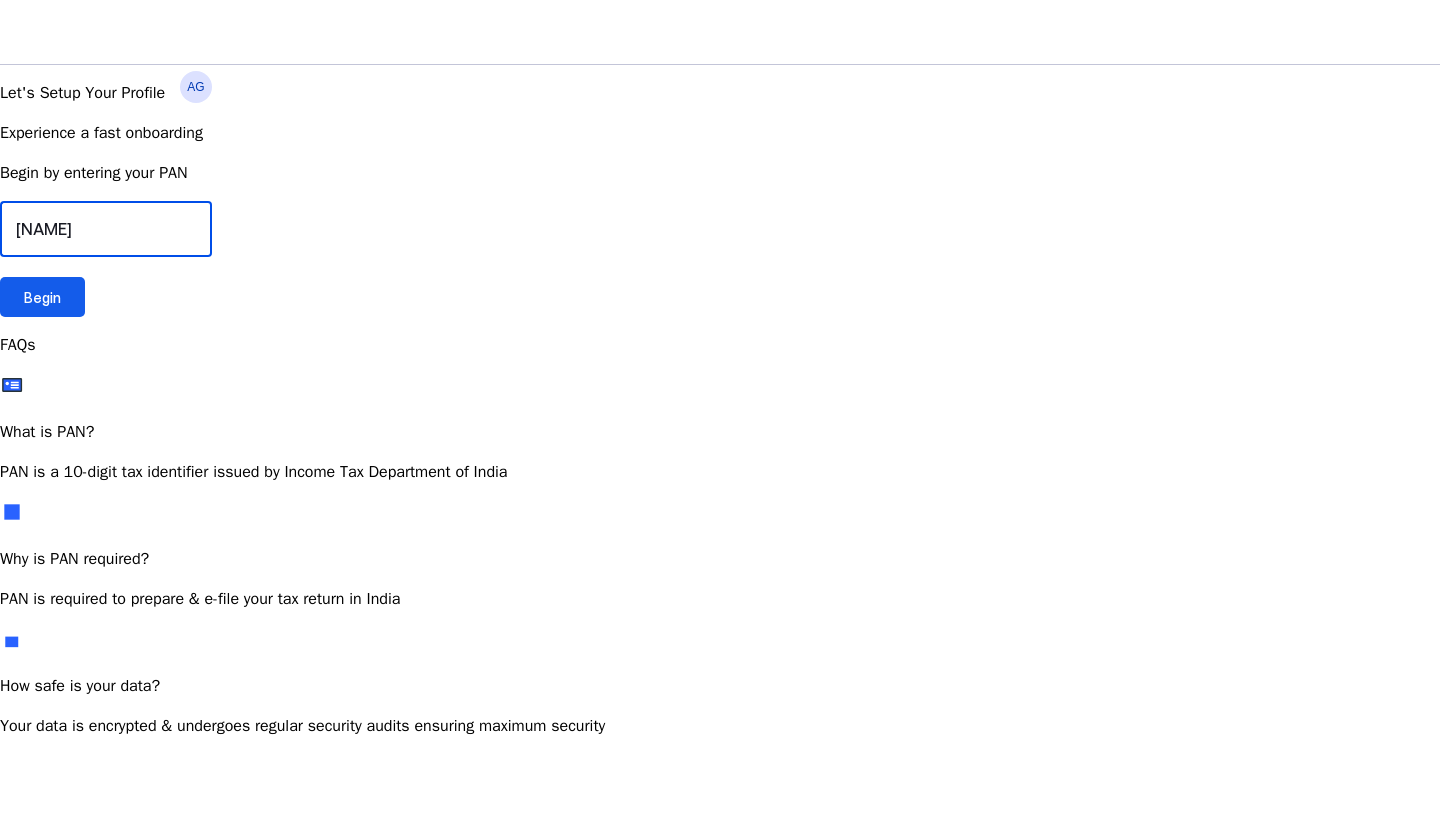 type on "[NAME]" 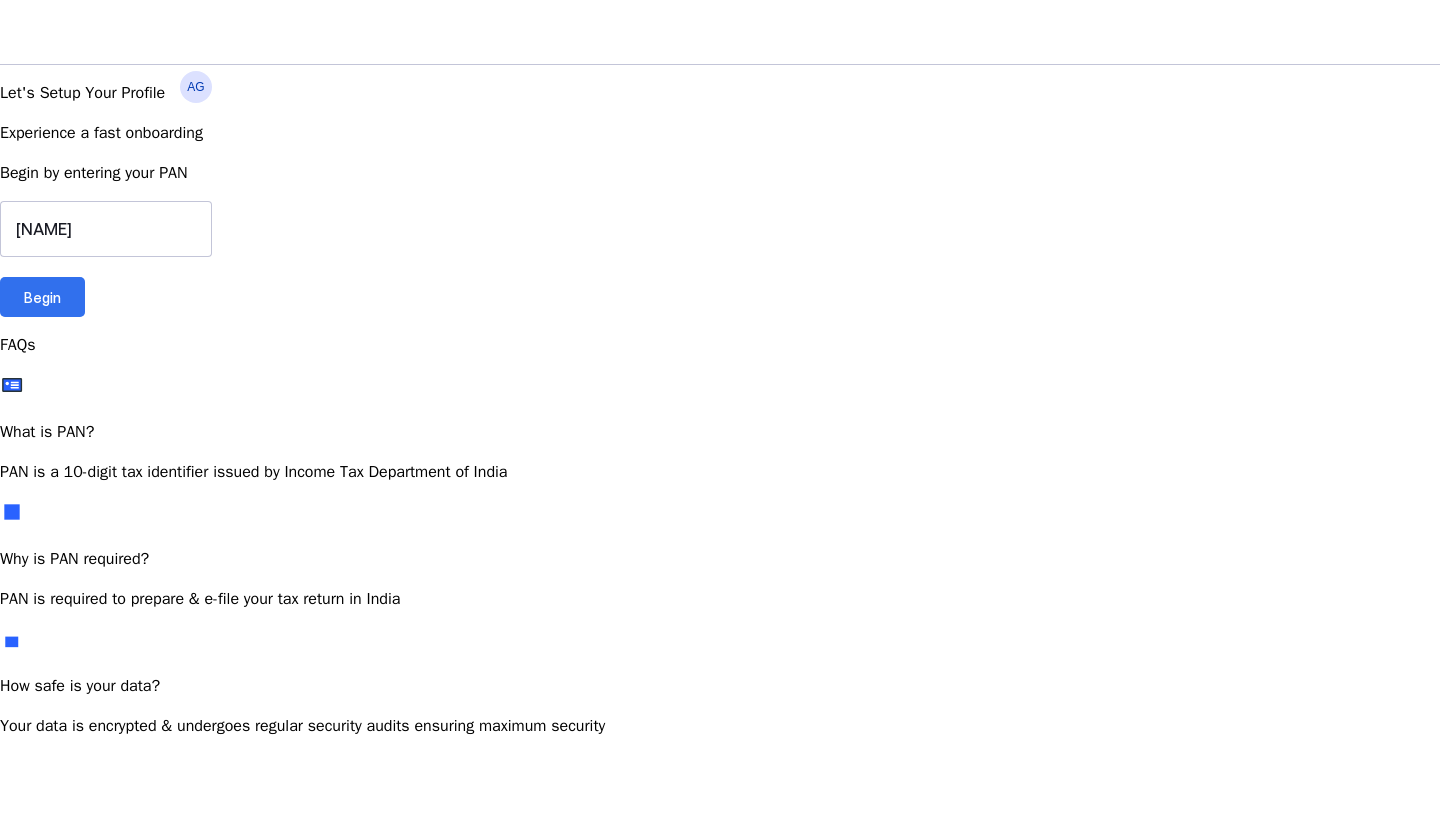 click at bounding box center (42, 297) 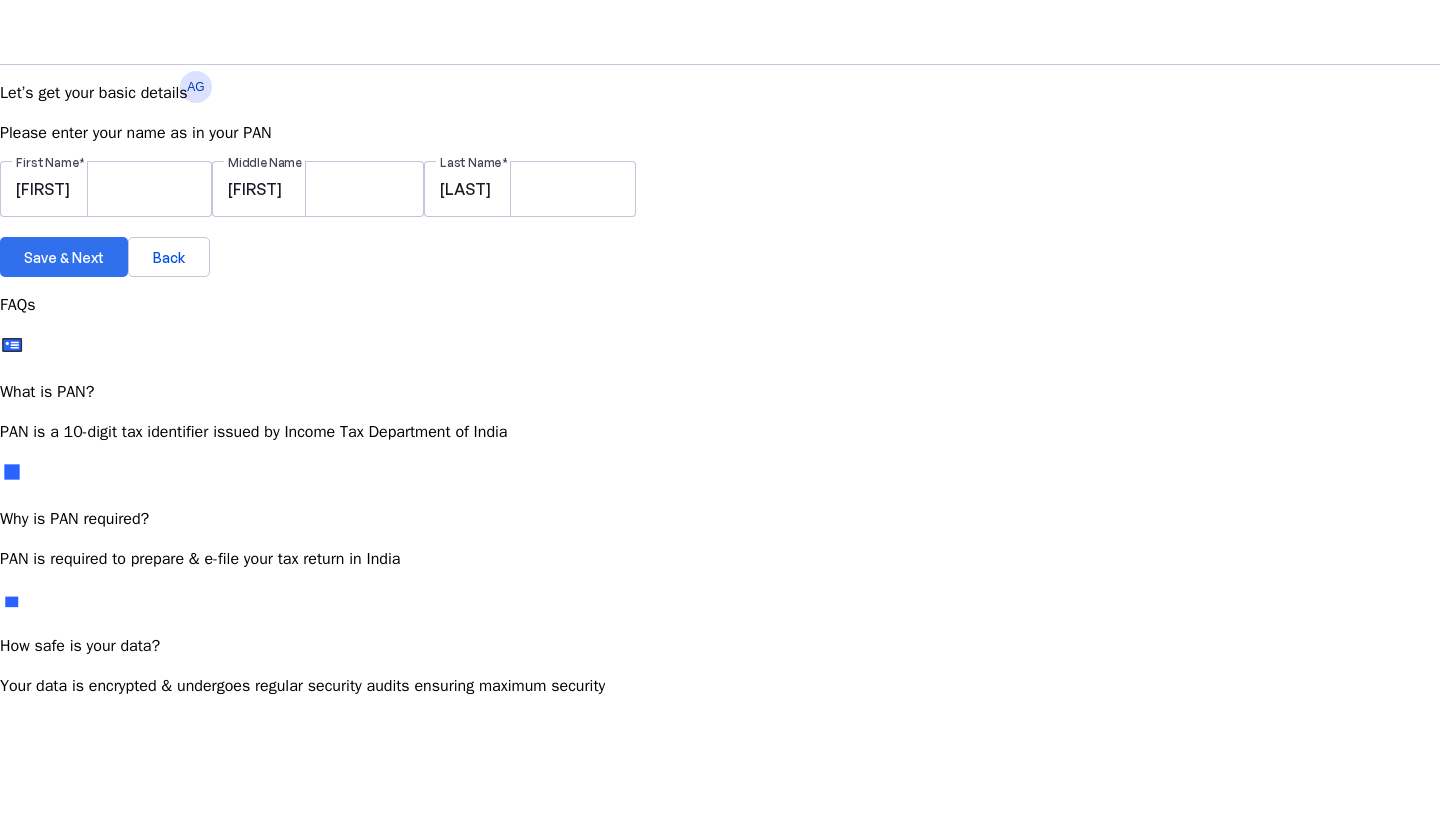 click at bounding box center [64, 257] 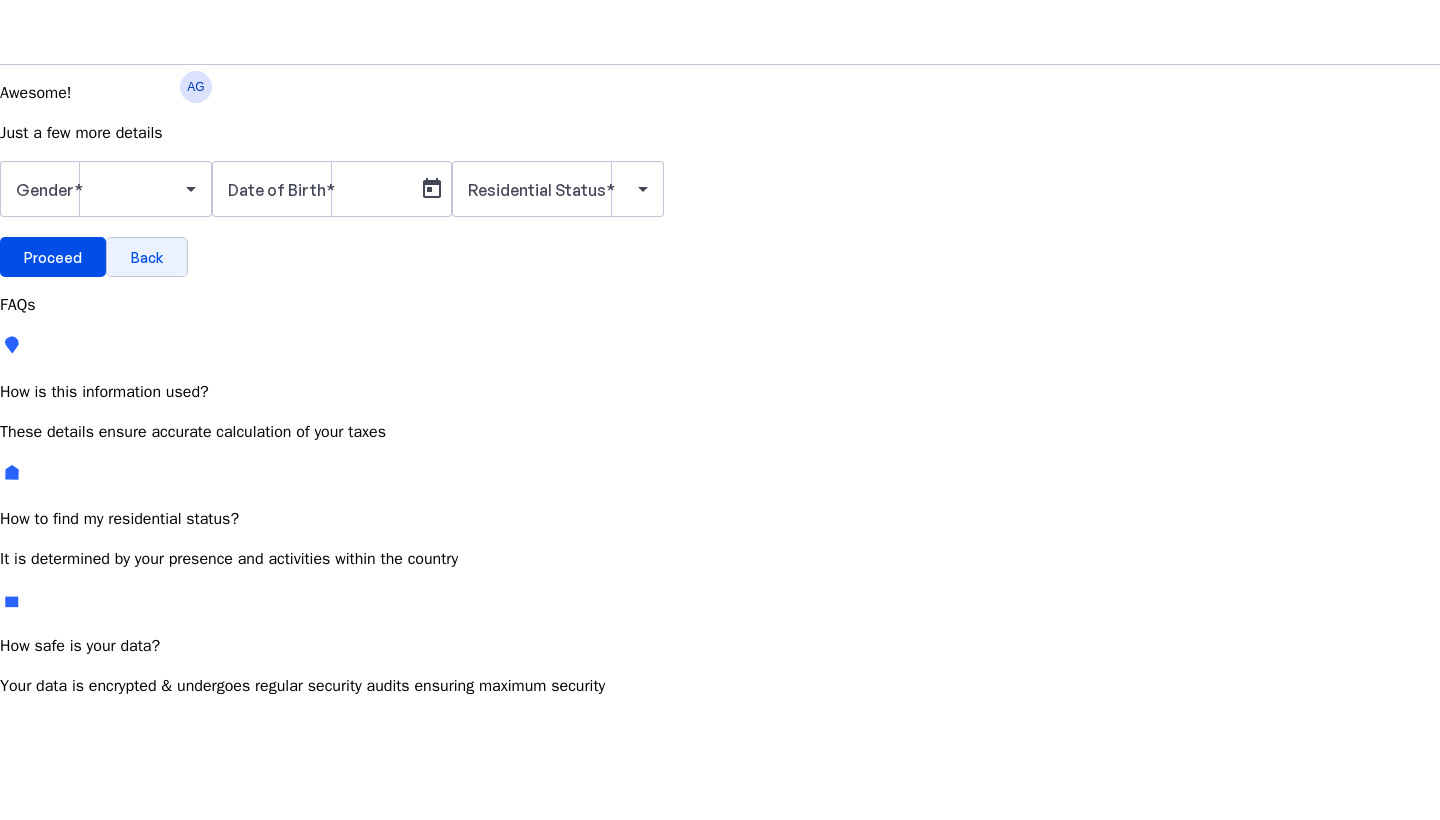 click on "Back" at bounding box center [147, 257] 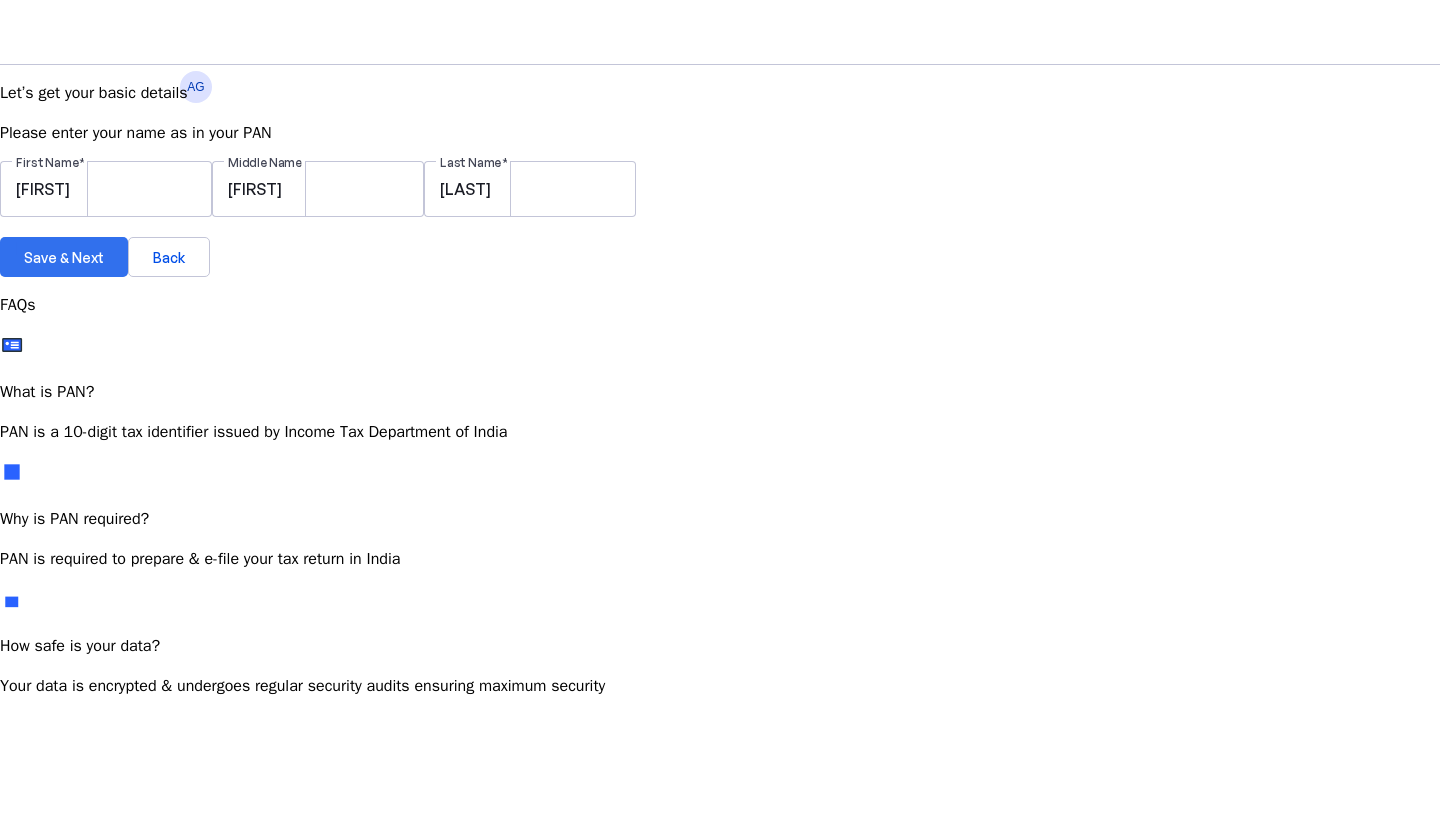 click at bounding box center [64, 257] 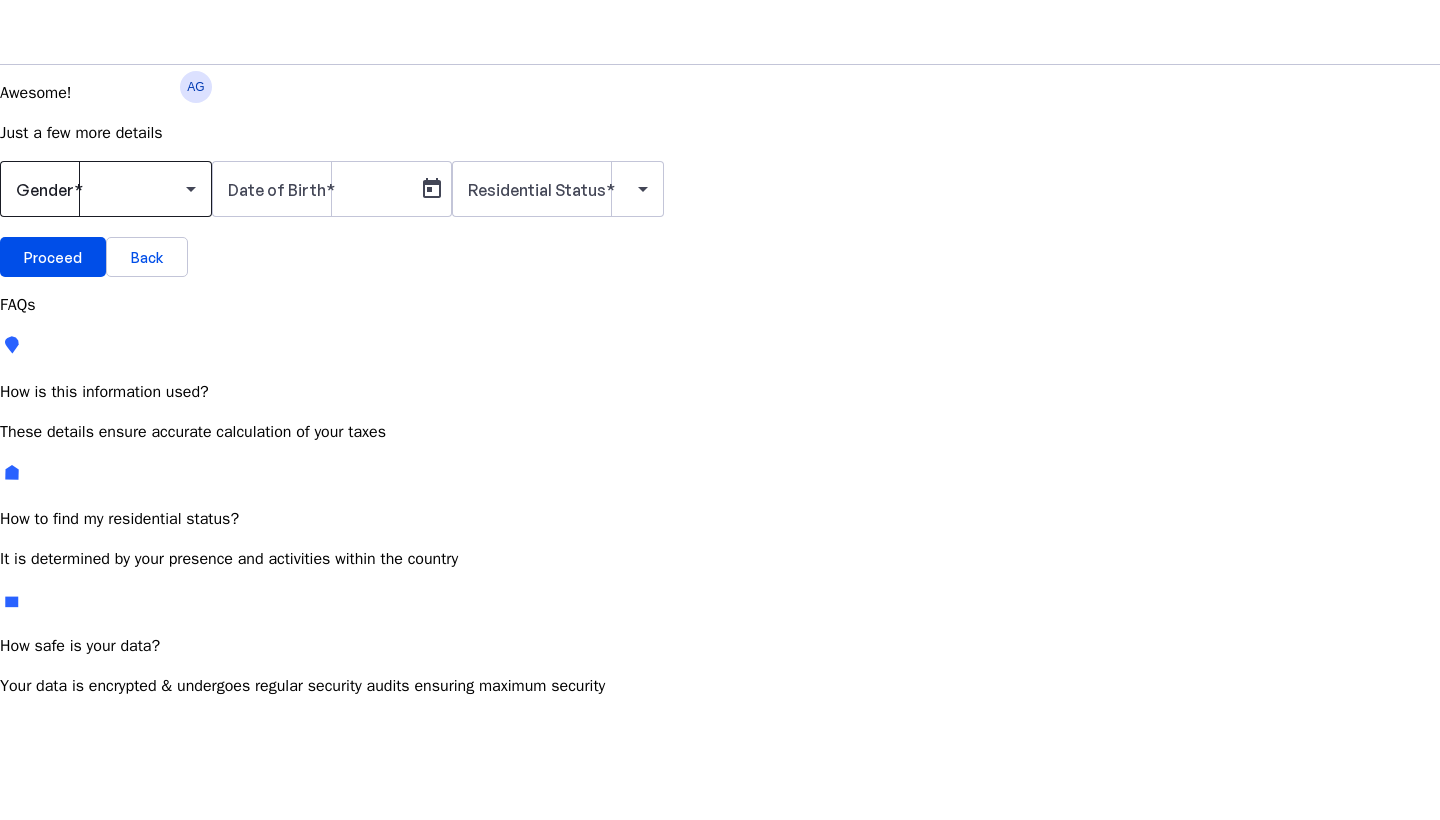 click at bounding box center [101, 189] 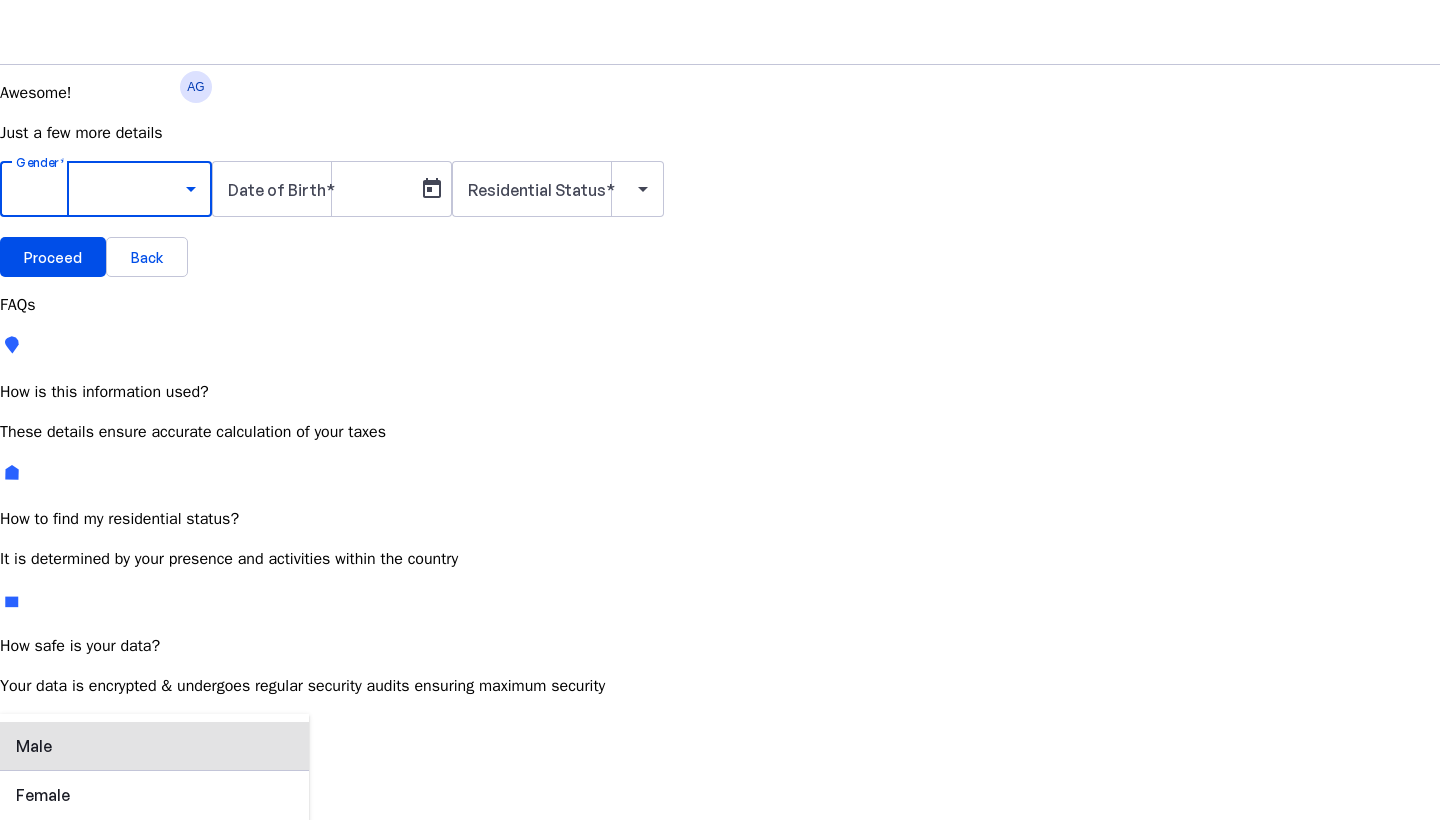 click on "Male" at bounding box center [154, 746] 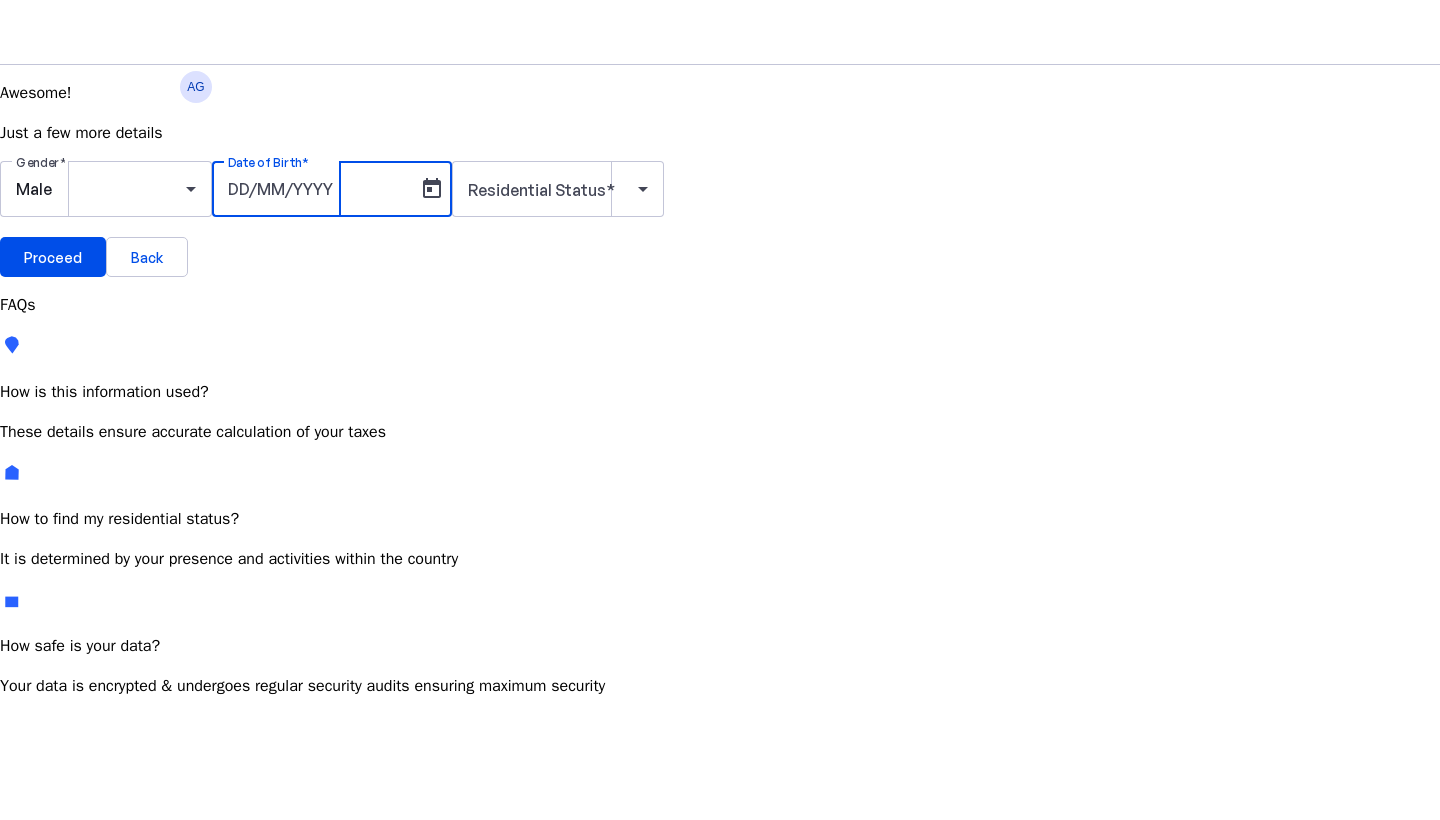 click on "Date of Birth" at bounding box center [318, 189] 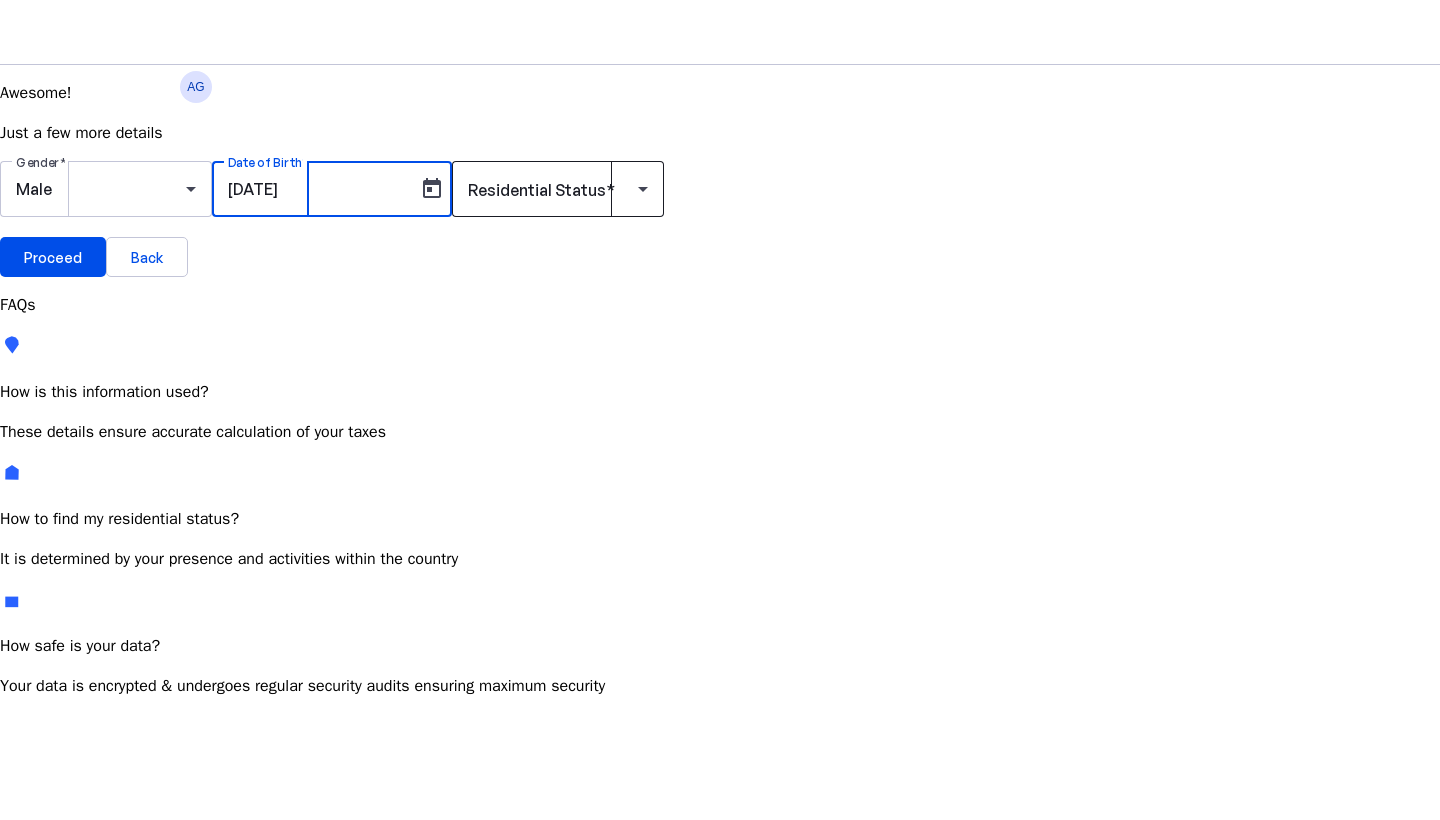 type on "[DATE]" 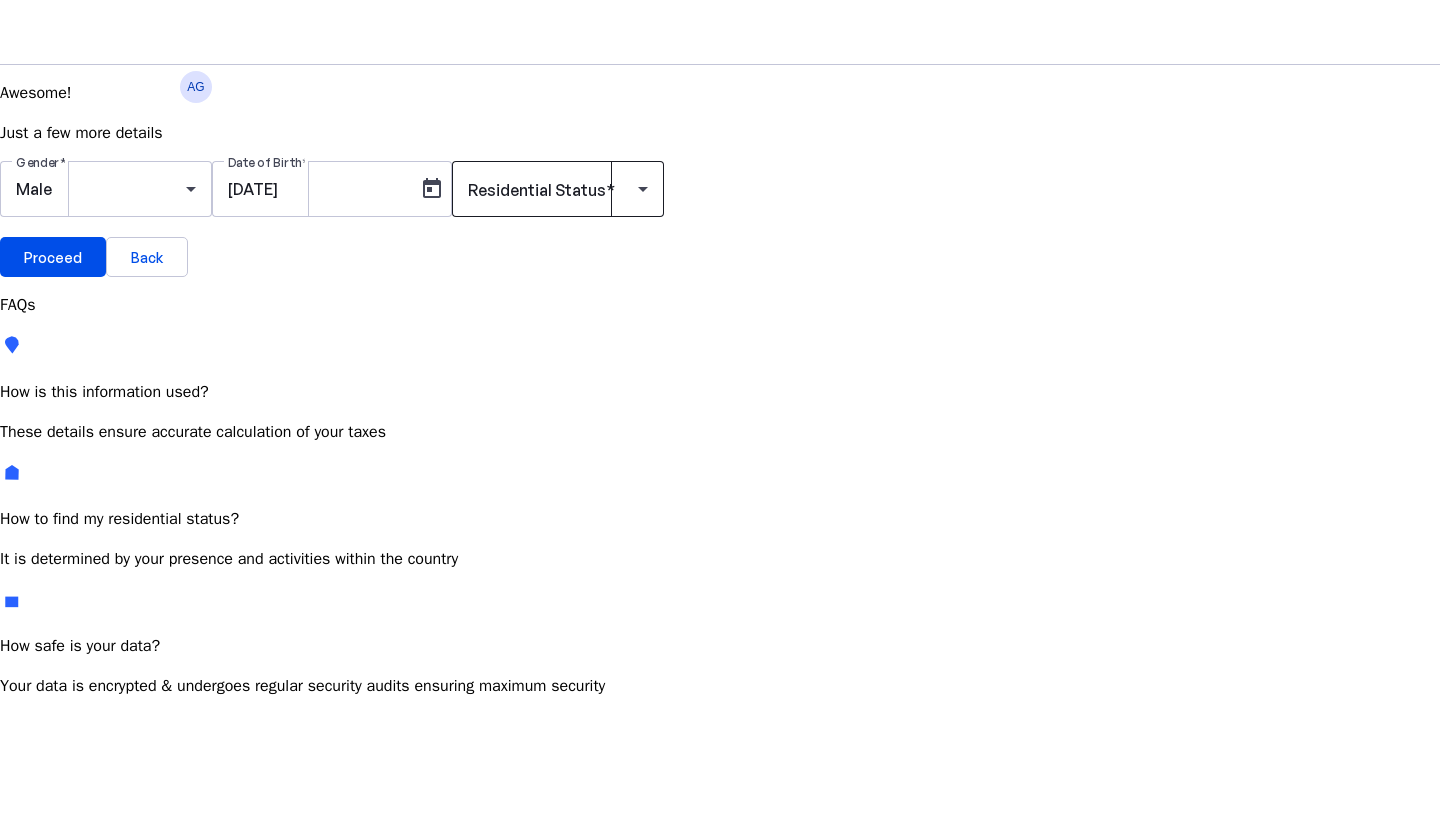 click on "Residential Status" at bounding box center (537, 190) 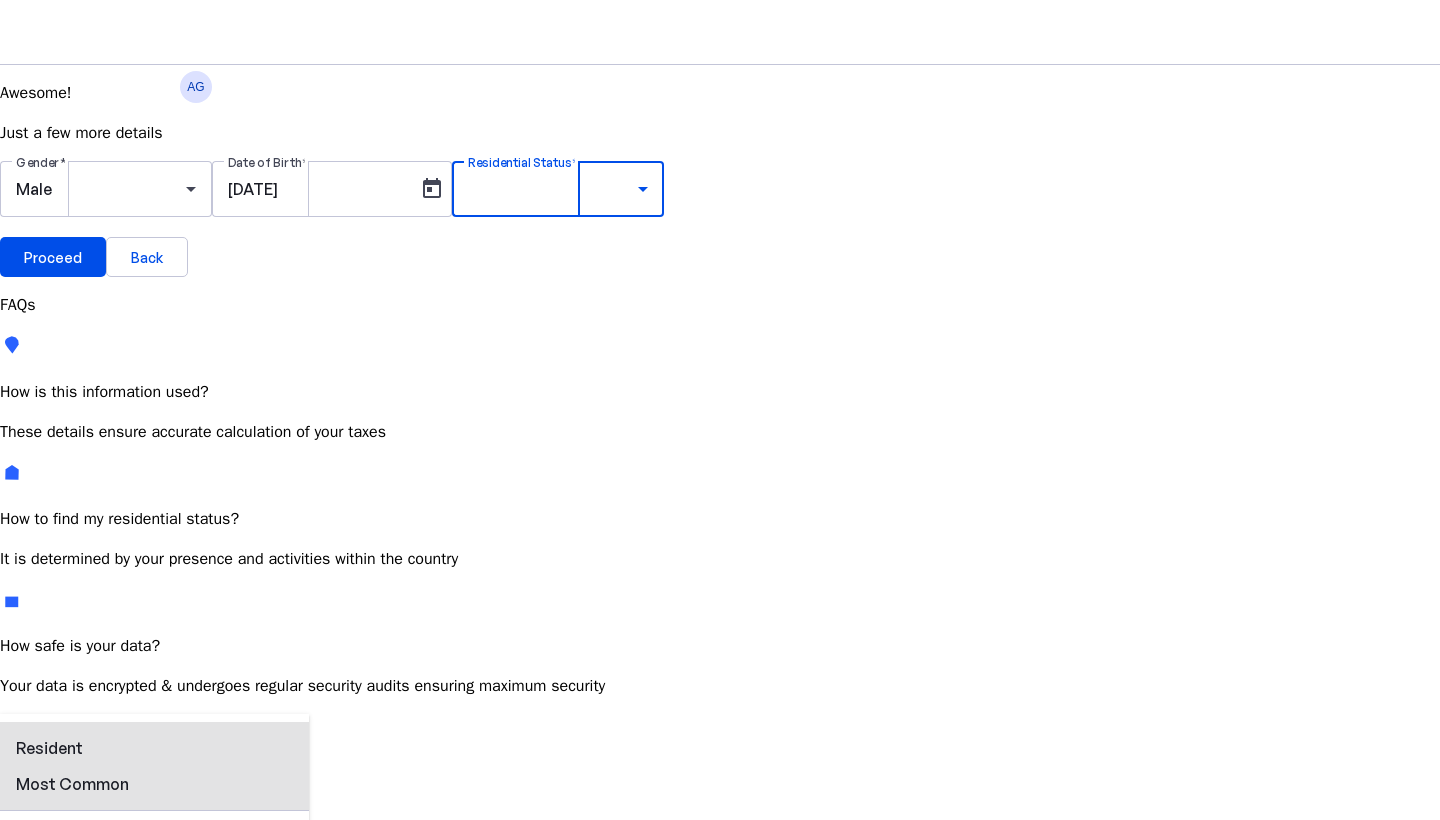 click on "Resident Most Common" at bounding box center (72, 766) 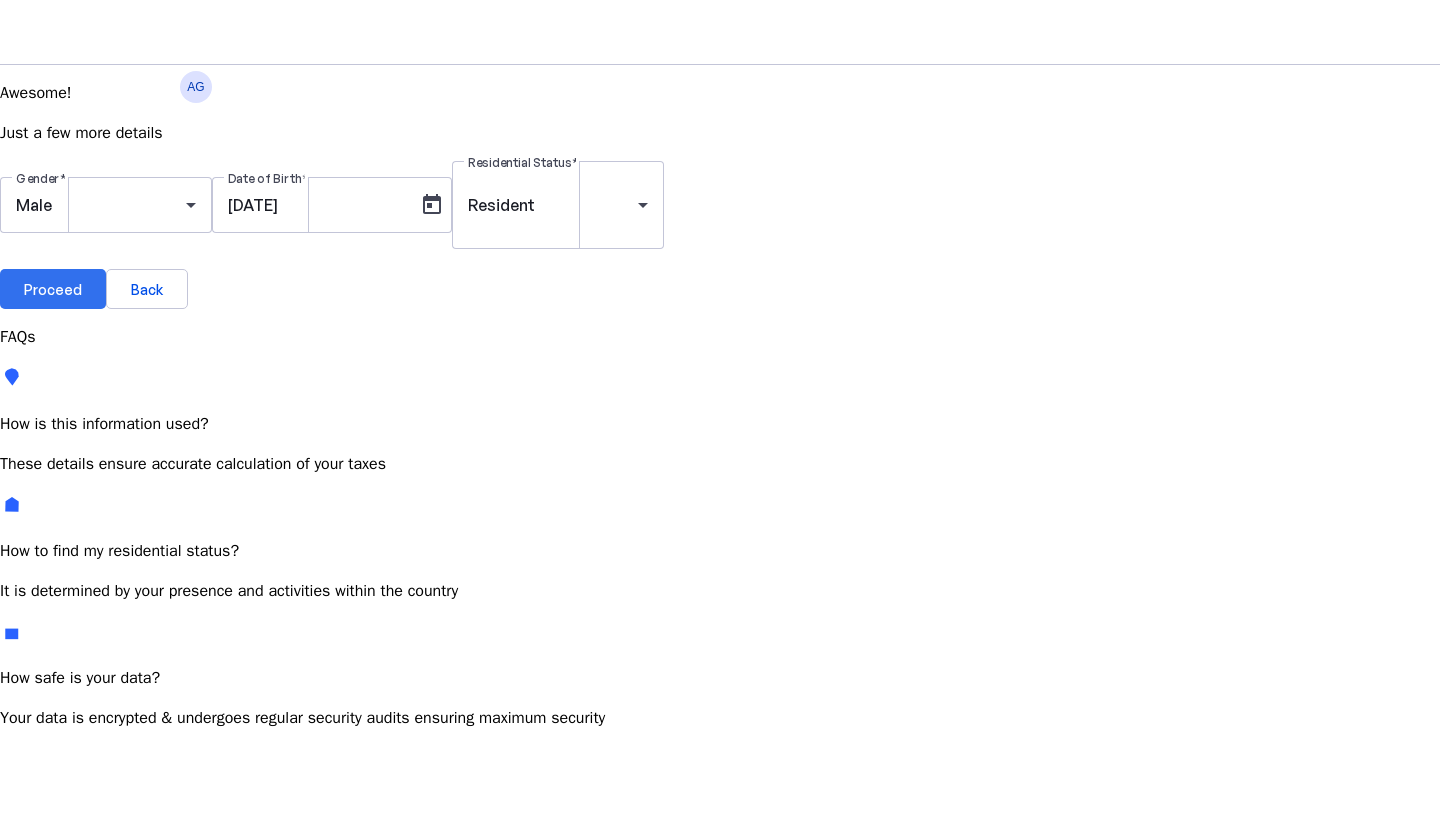 click on "Proceed" at bounding box center (53, 289) 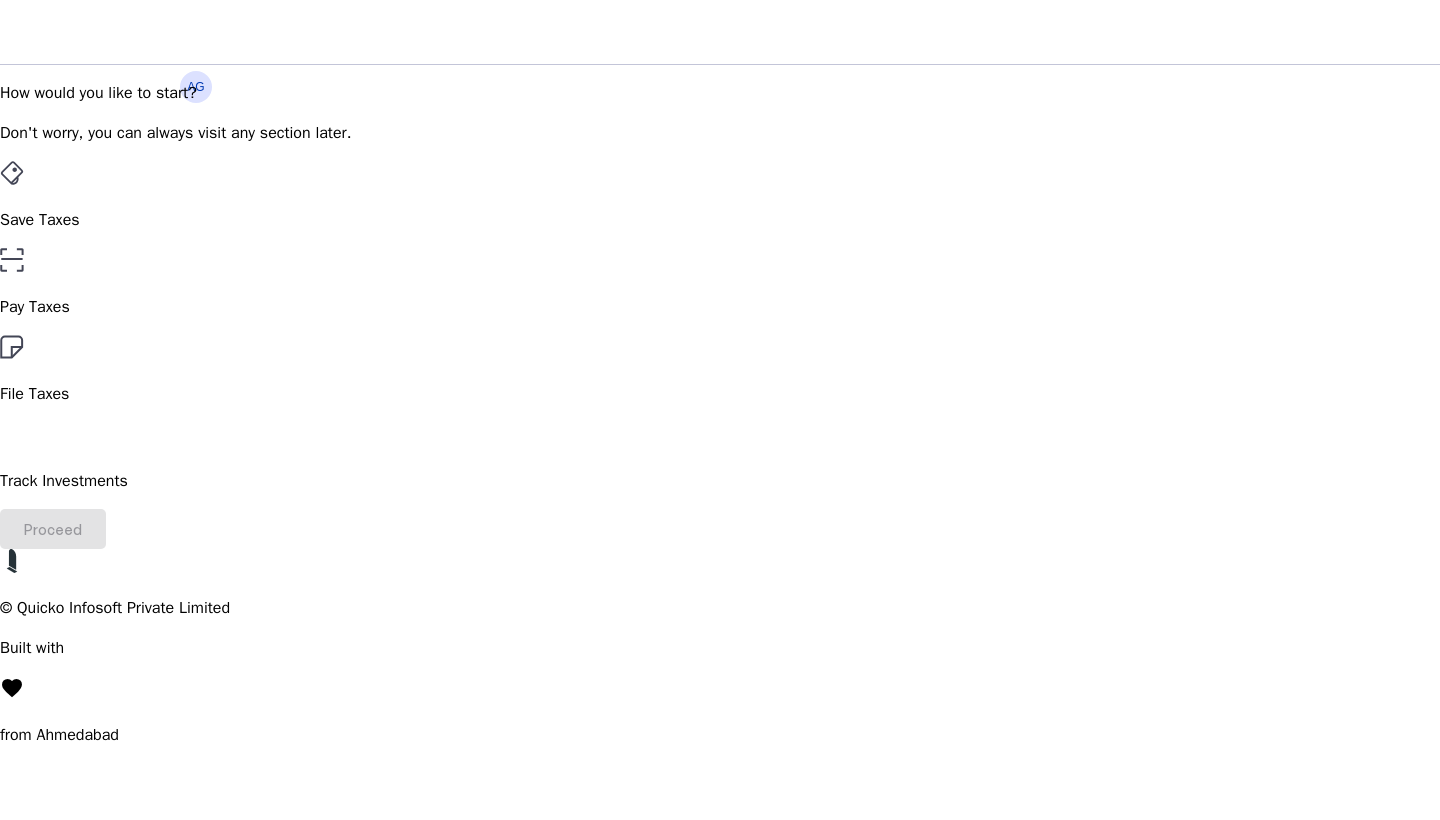 click on "File Taxes" at bounding box center [720, 220] 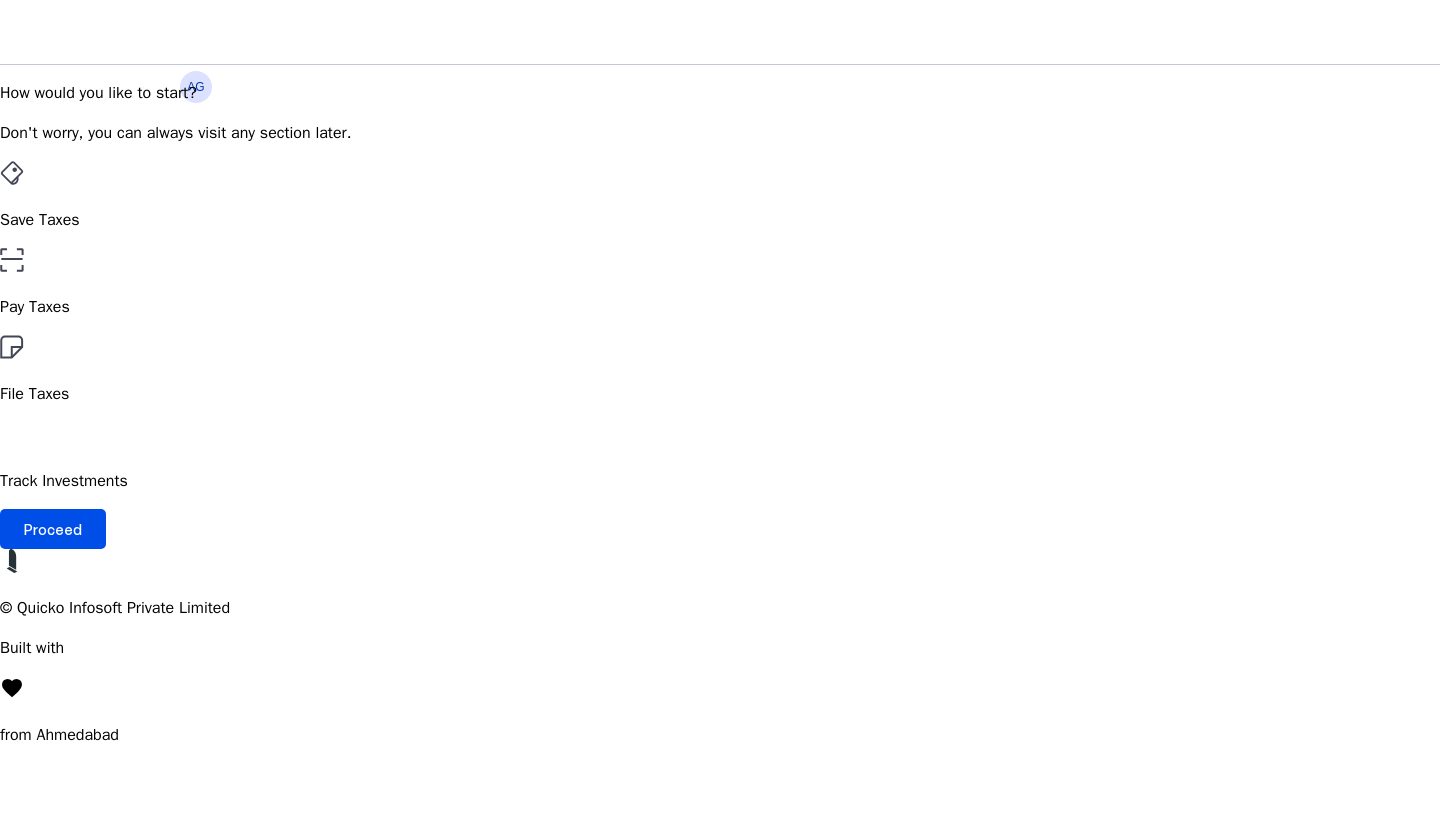 click on "Pay Taxes" at bounding box center (720, 283) 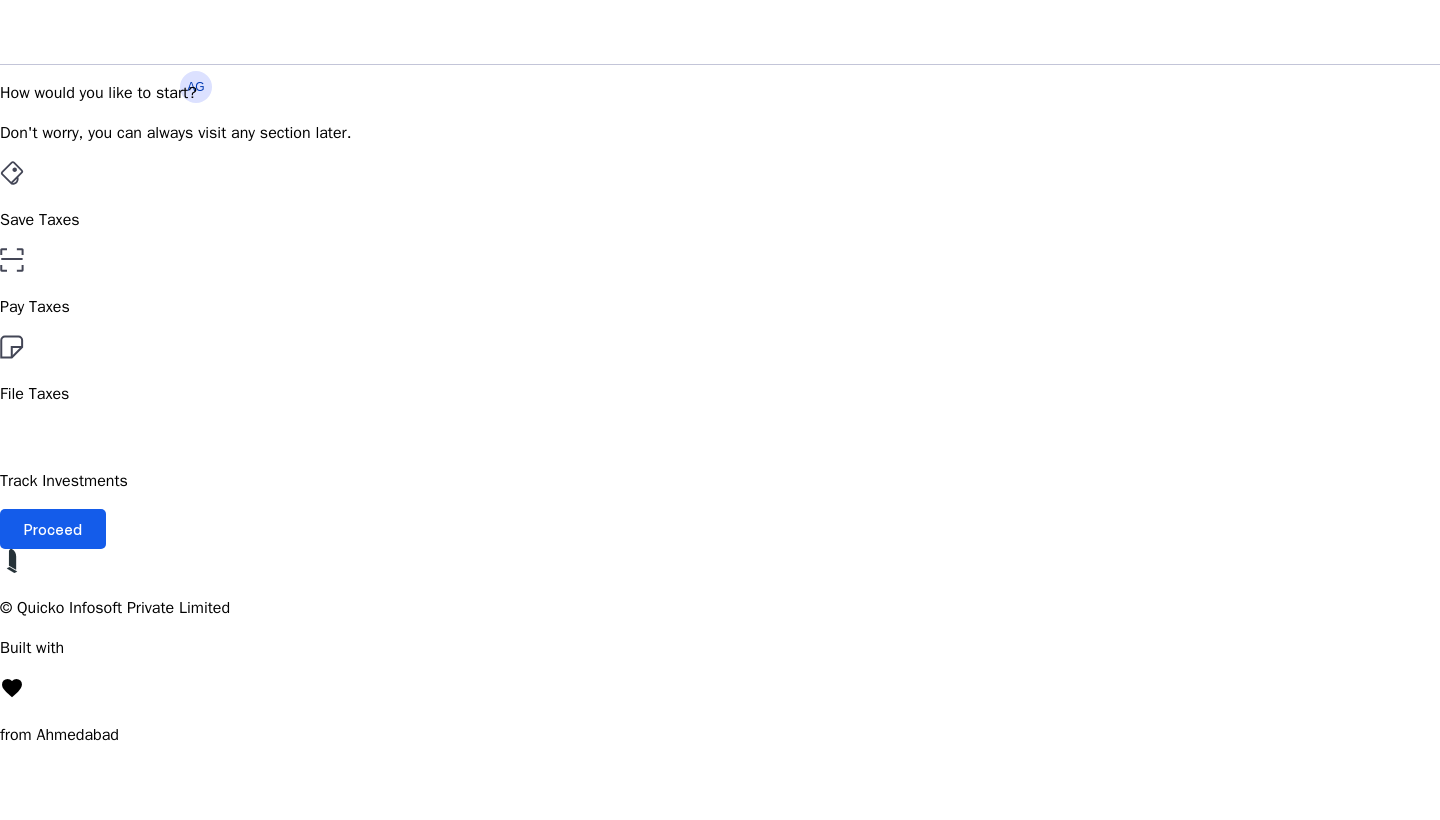 click on "Proceed" at bounding box center [53, 529] 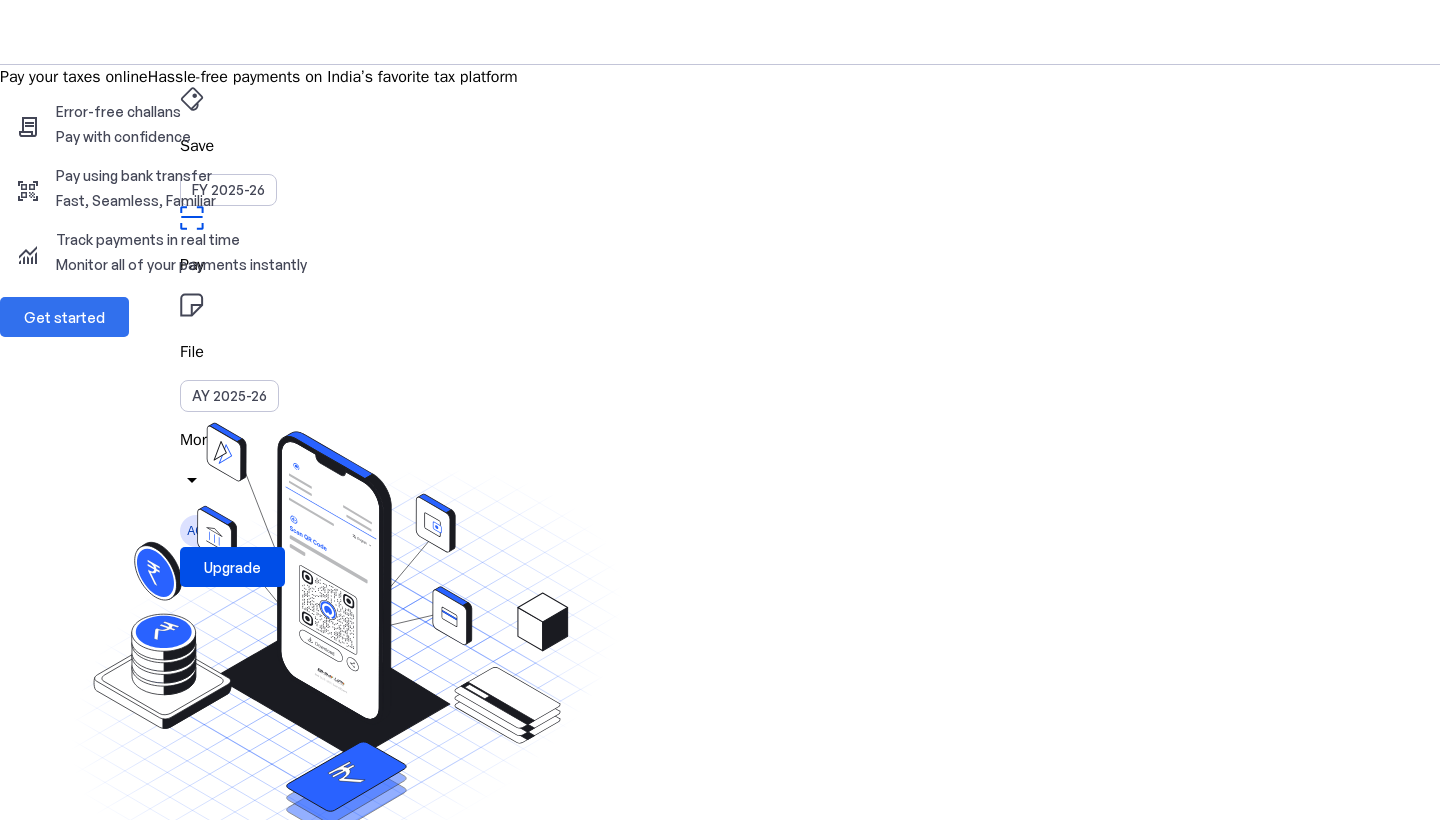 click at bounding box center (64, 317) 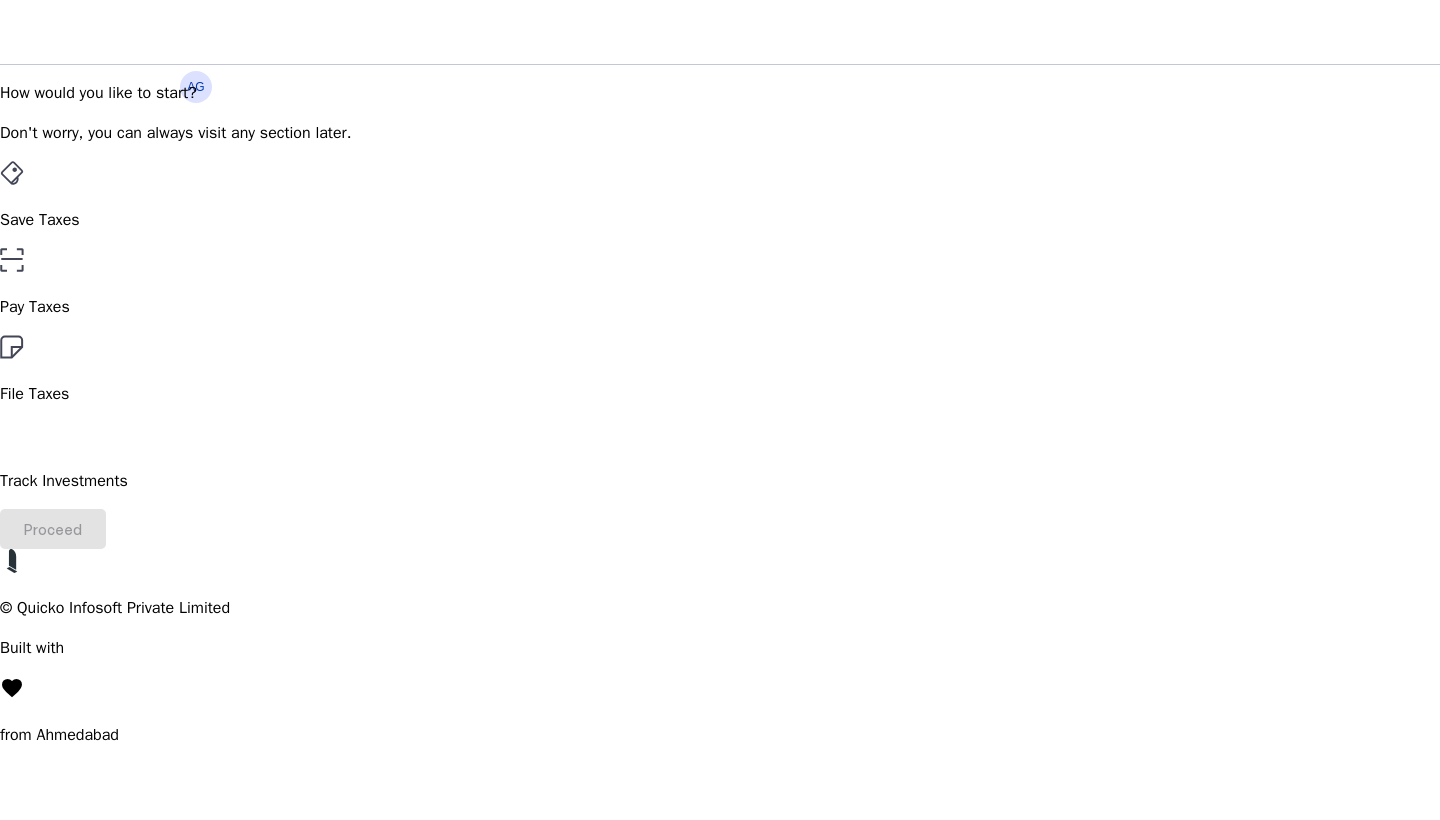 click on "File Taxes" at bounding box center (720, 220) 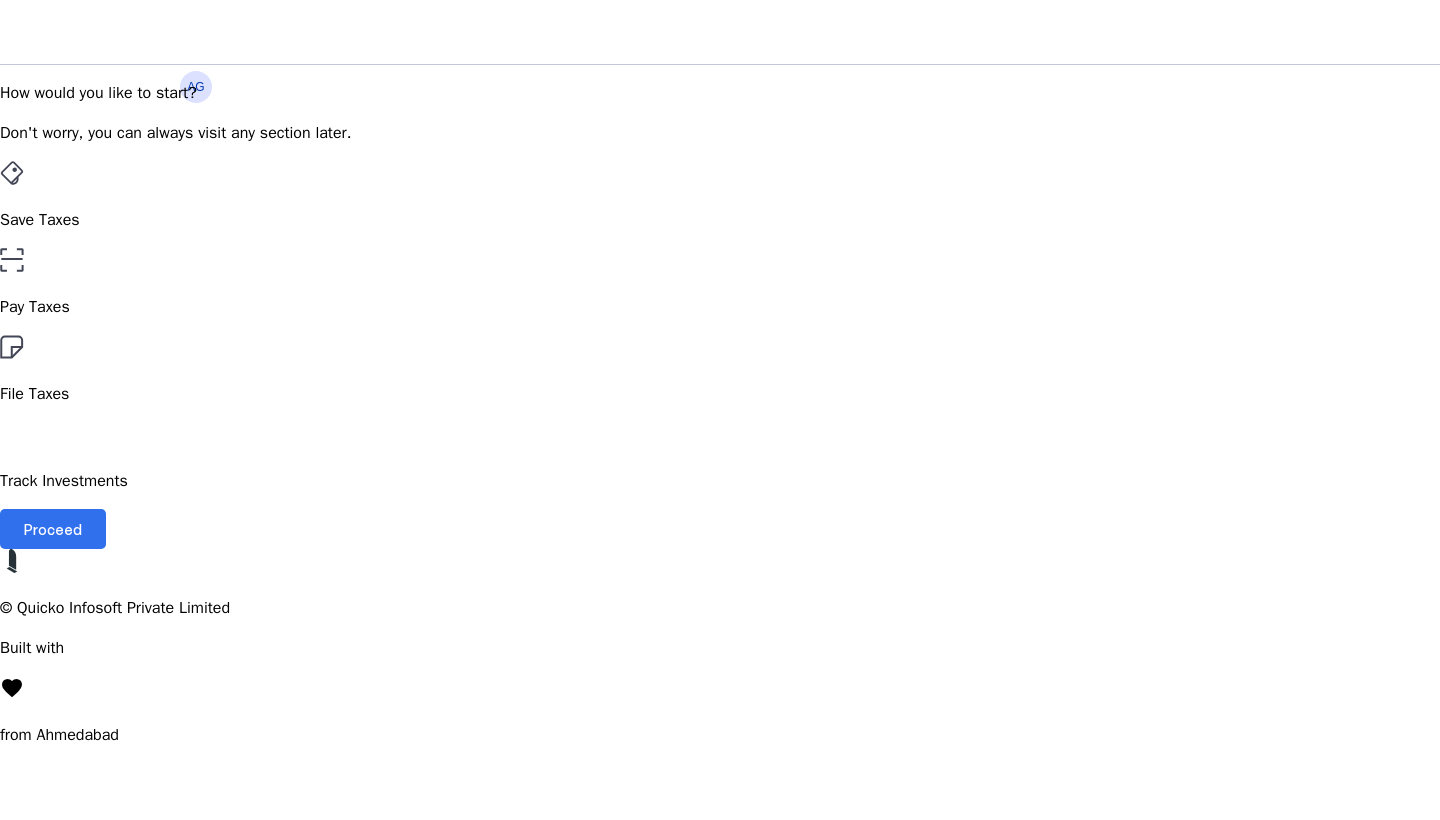 click at bounding box center [53, 529] 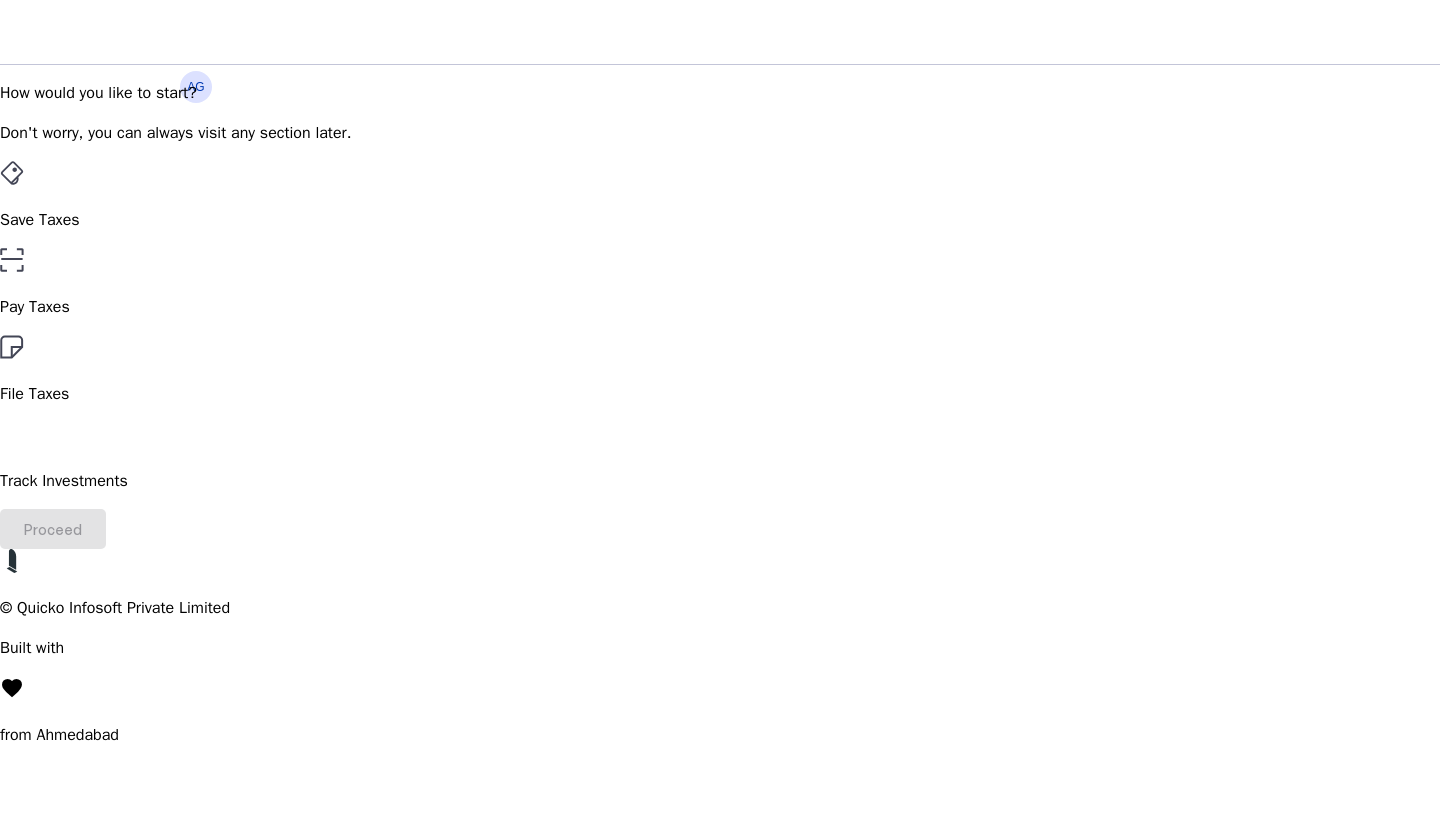 click on "Save Taxes" at bounding box center [720, 220] 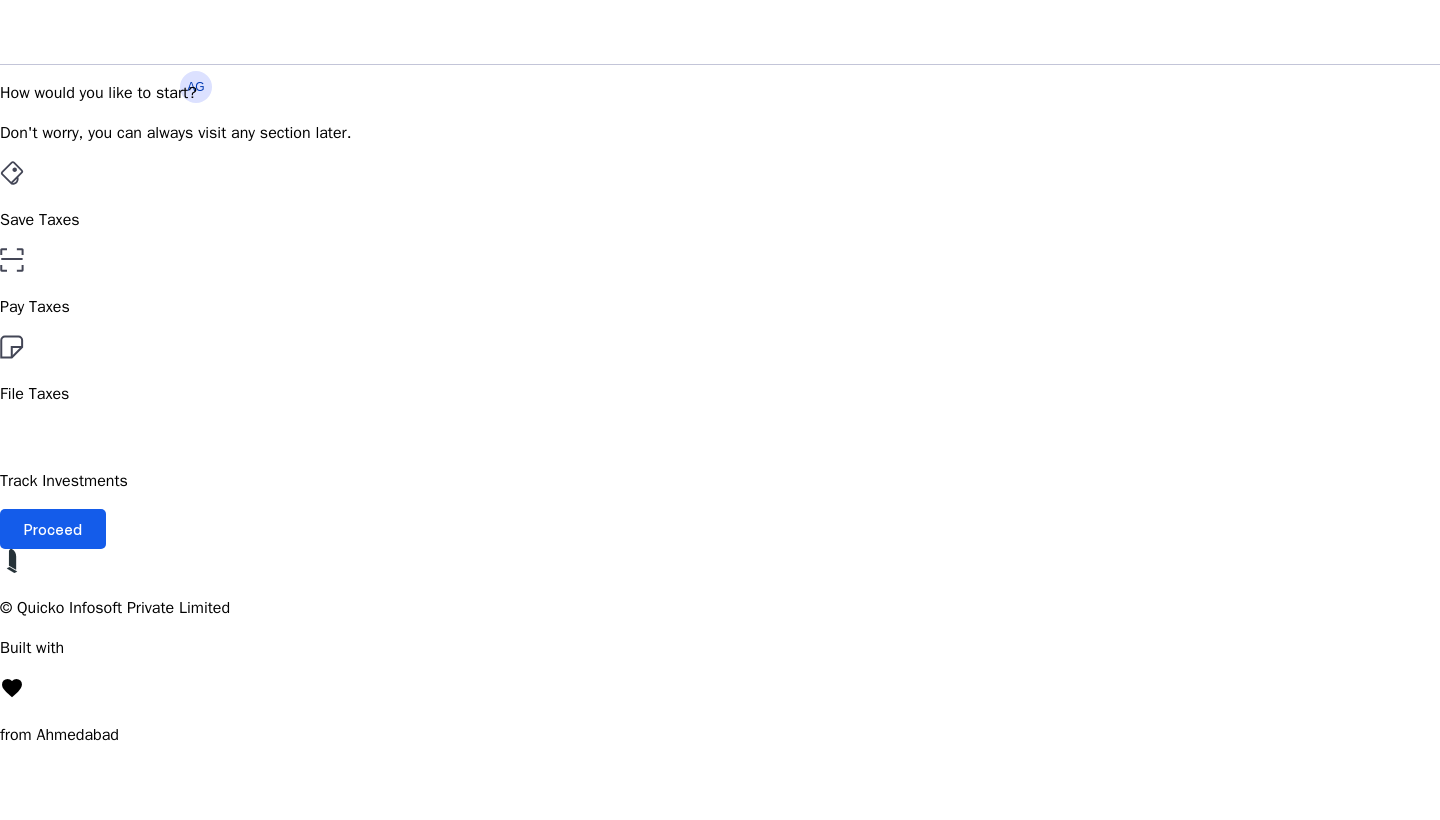 click at bounding box center [53, 529] 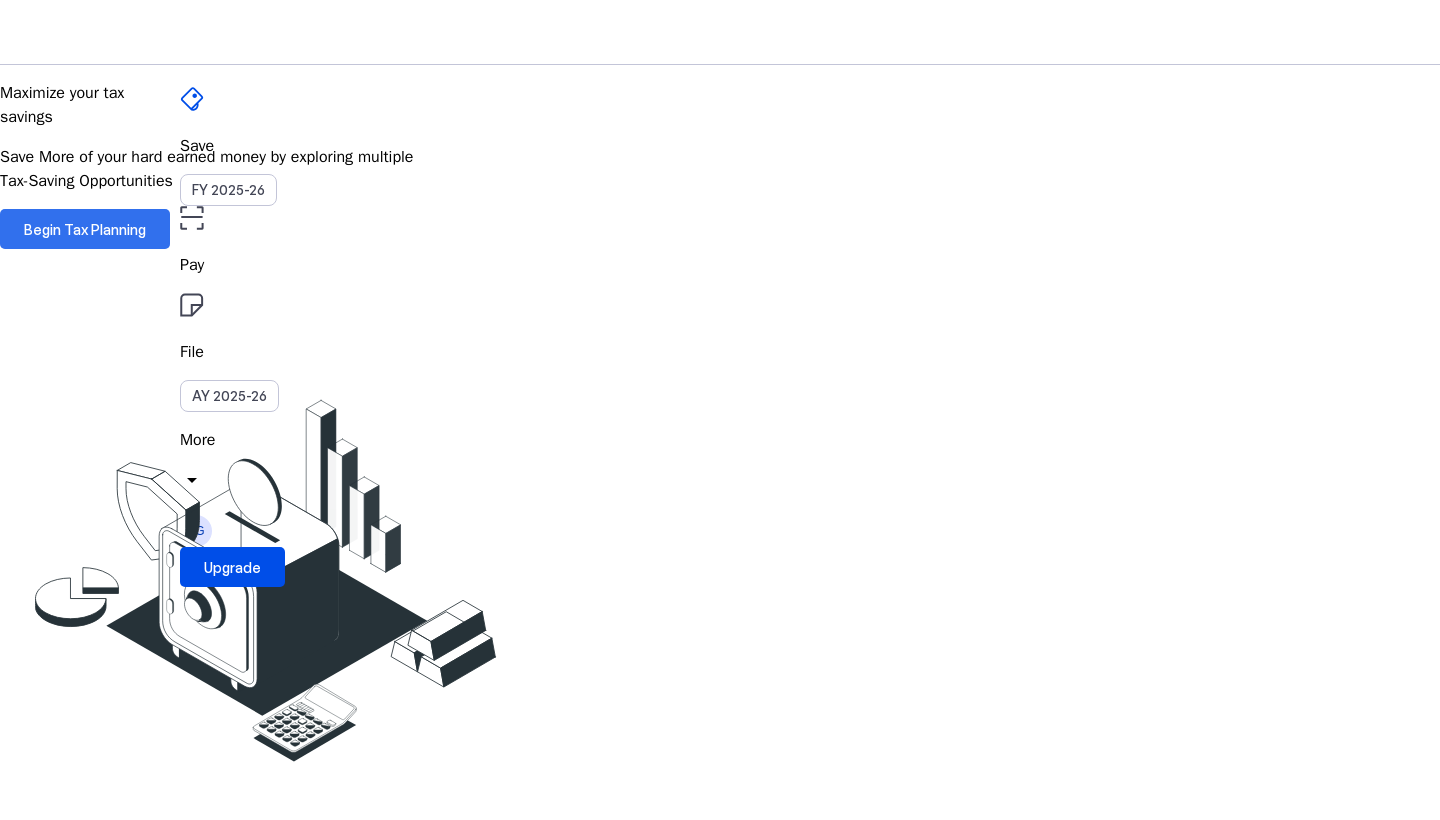 click on "Begin Tax Planning" at bounding box center [85, 229] 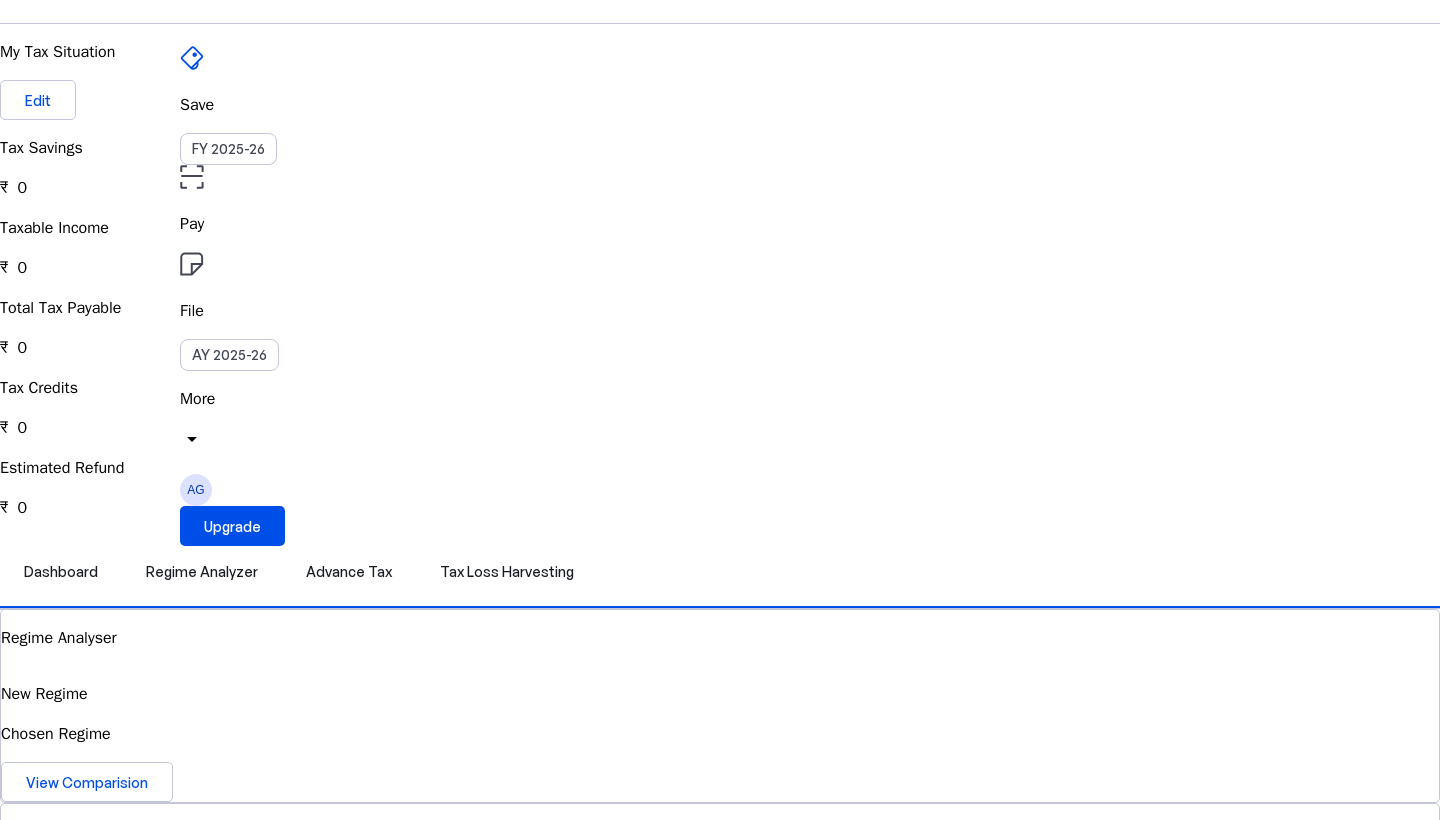 scroll, scrollTop: 44, scrollLeft: 0, axis: vertical 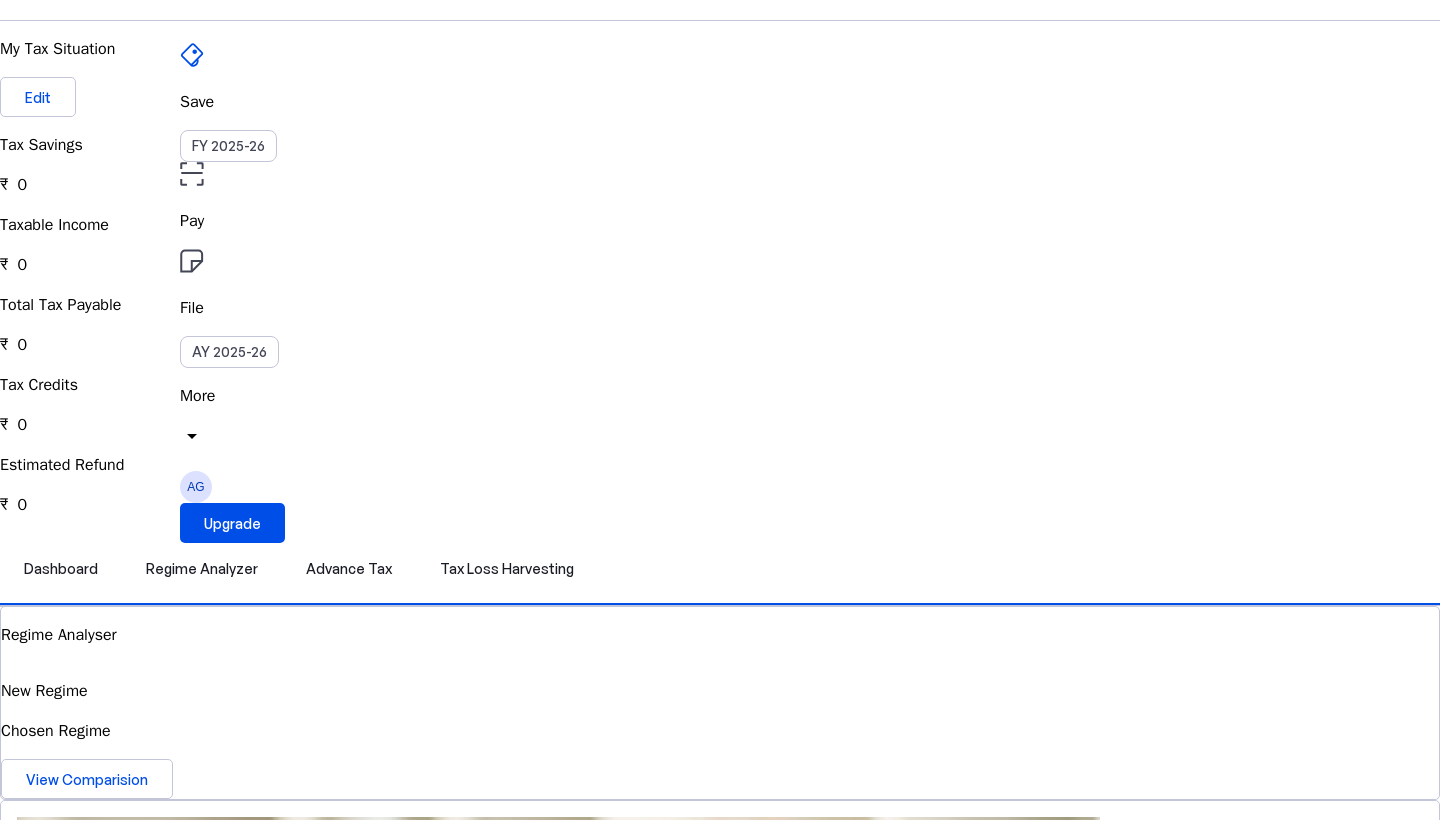 click on "Tax Savings ₹  0" at bounding box center (720, 165) 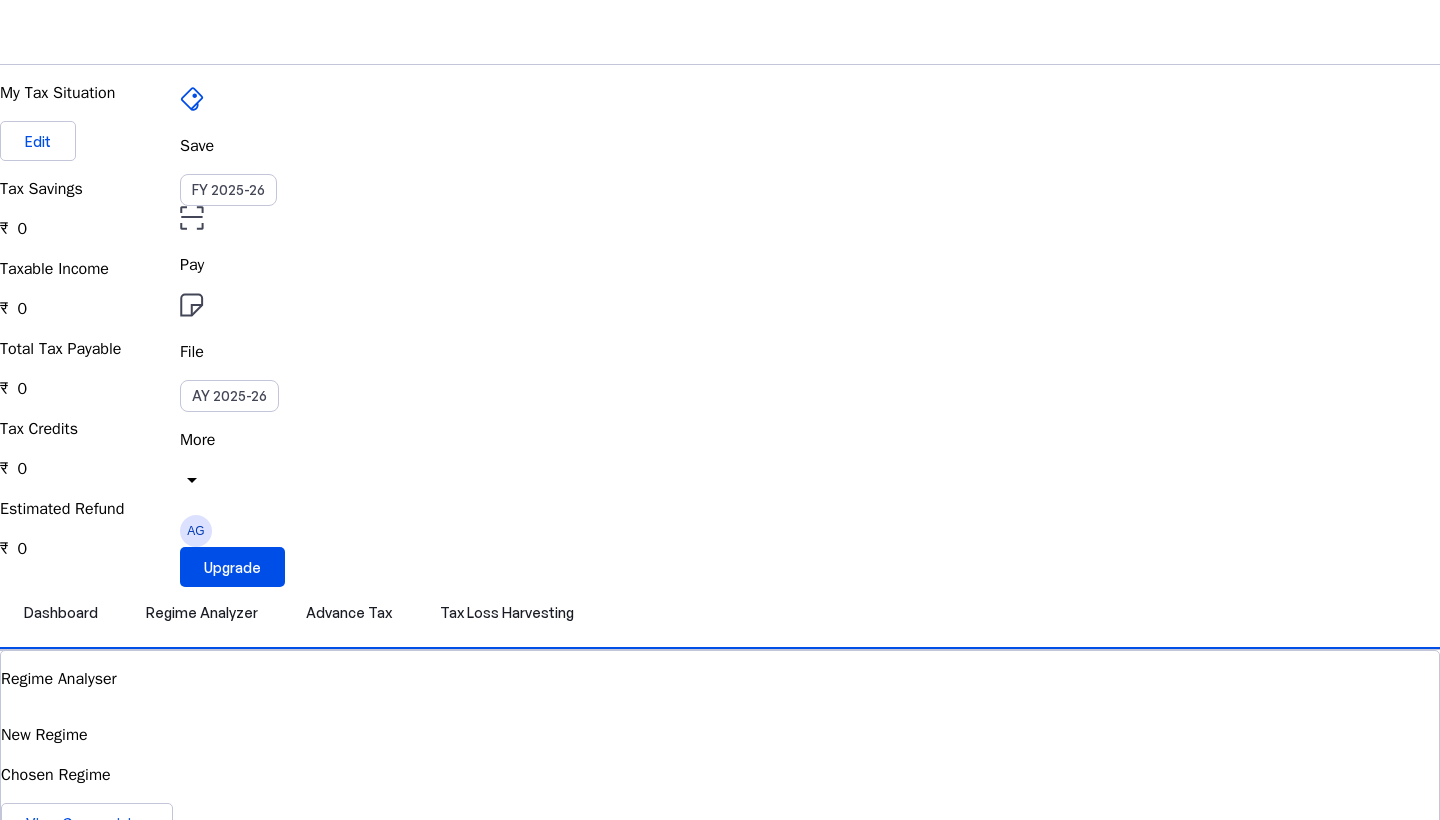 scroll, scrollTop: 1, scrollLeft: 0, axis: vertical 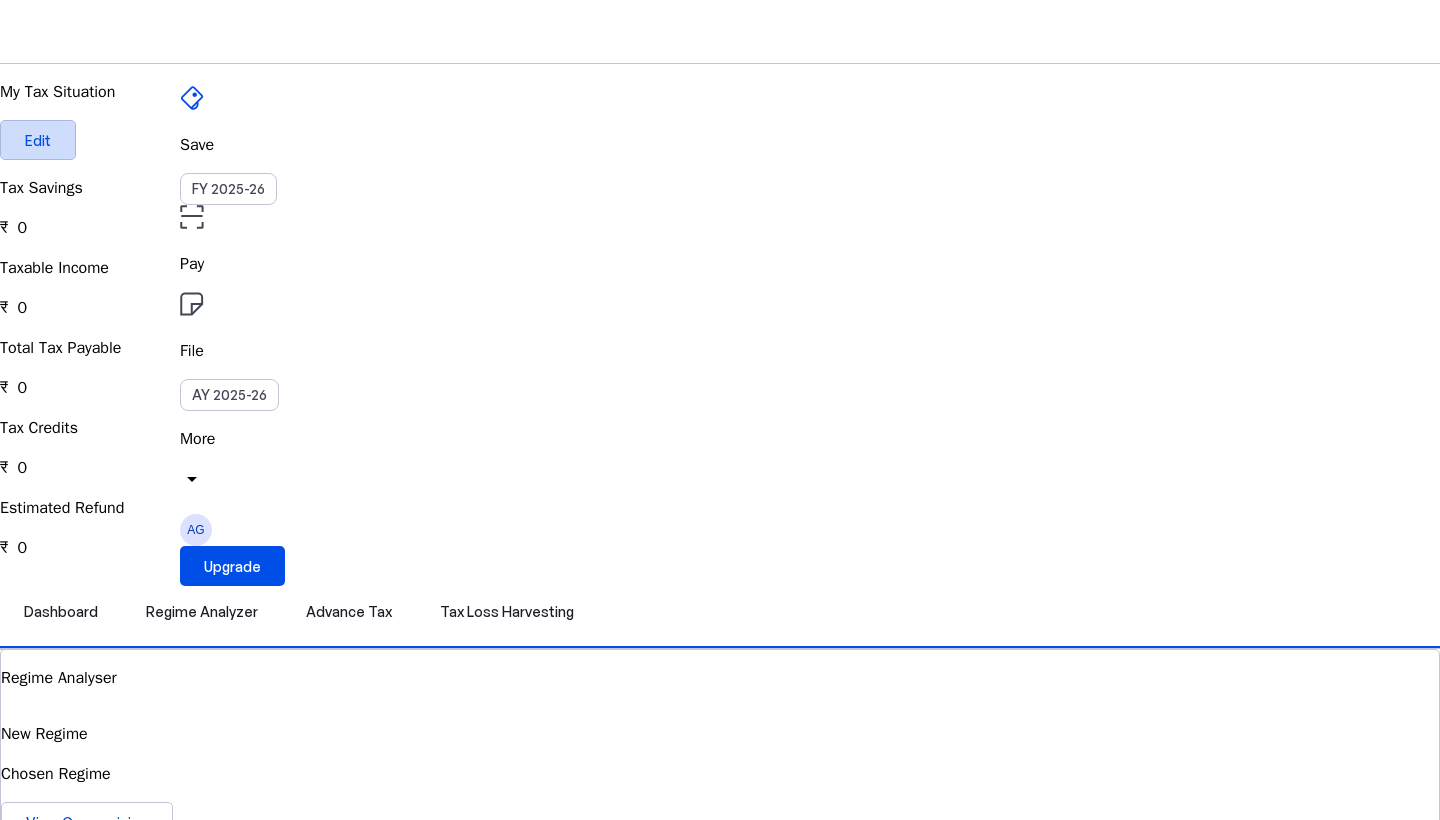 click on "Edit" at bounding box center (38, 140) 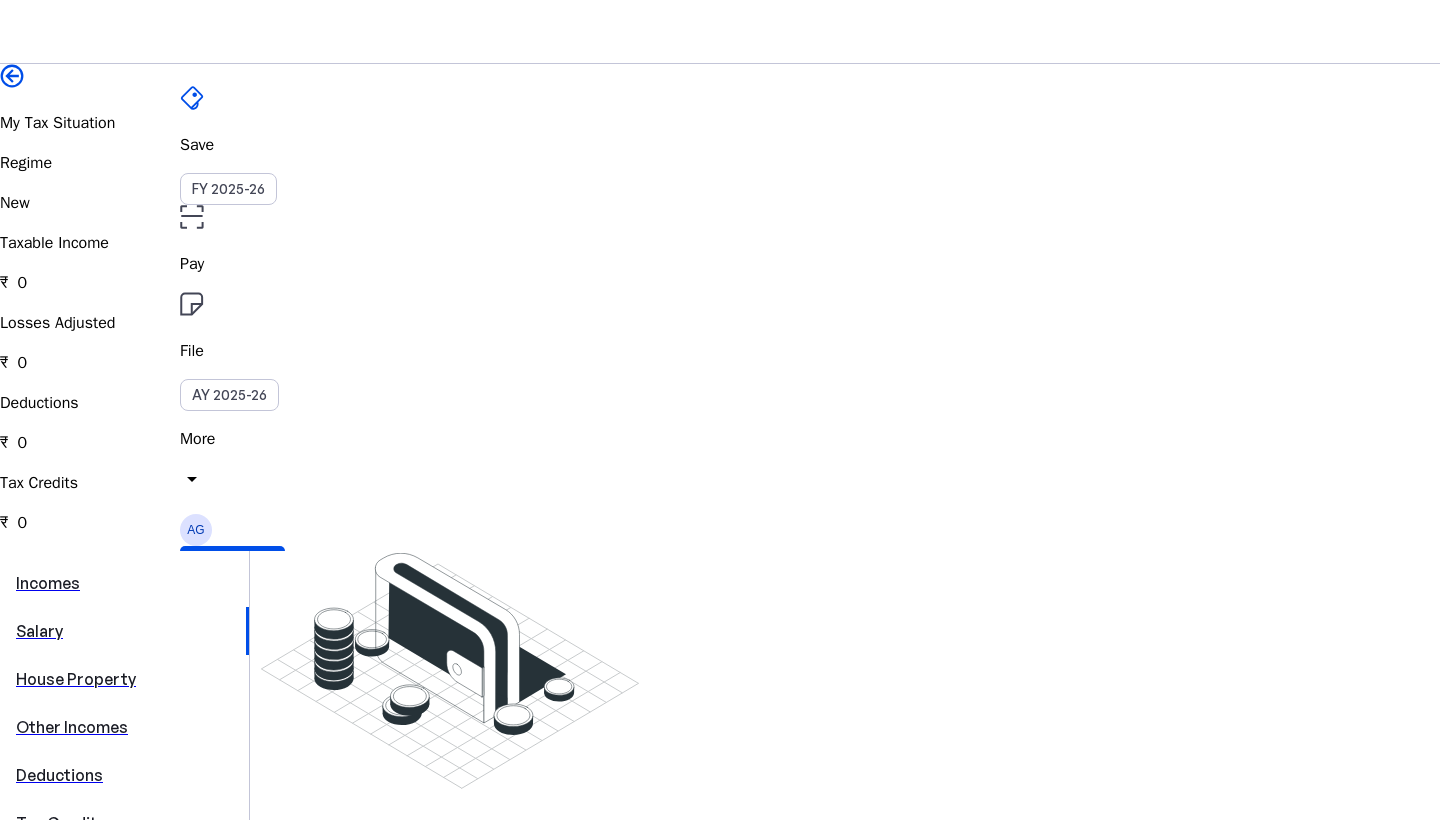 scroll, scrollTop: 0, scrollLeft: 0, axis: both 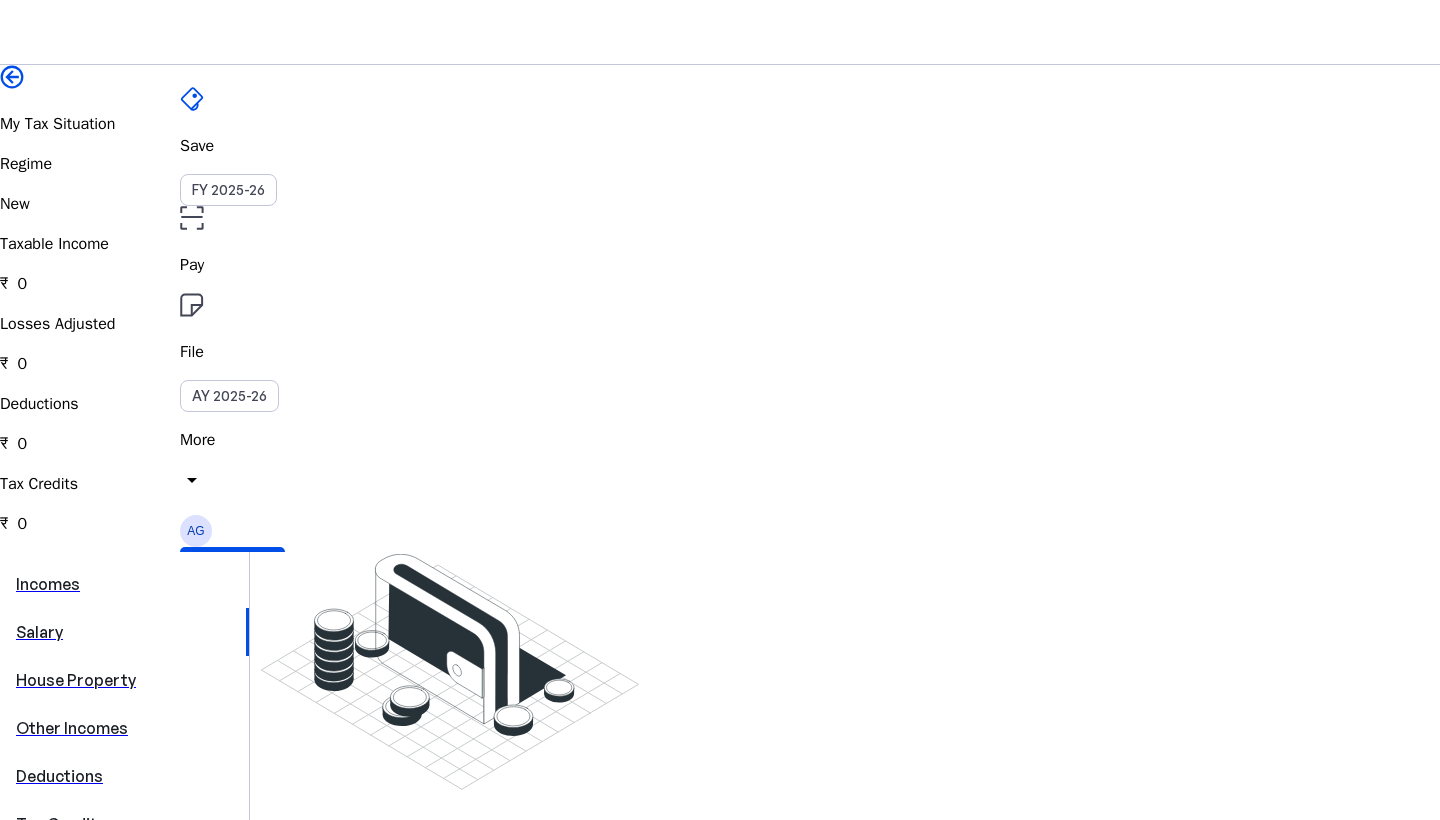 click on "Taxable Income ₹  0" at bounding box center (720, 264) 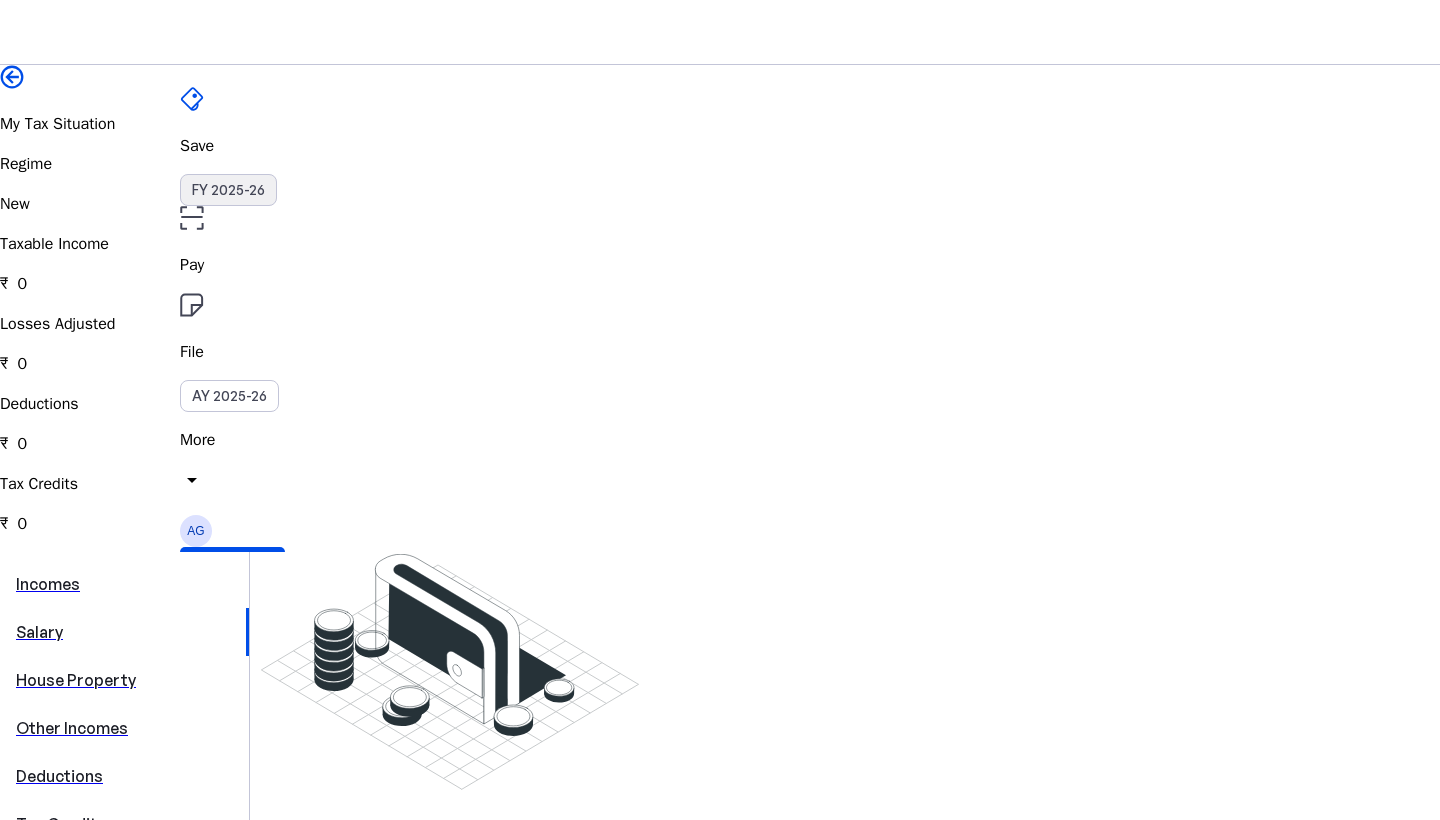 click on "FY 2025-26" at bounding box center [228, 190] 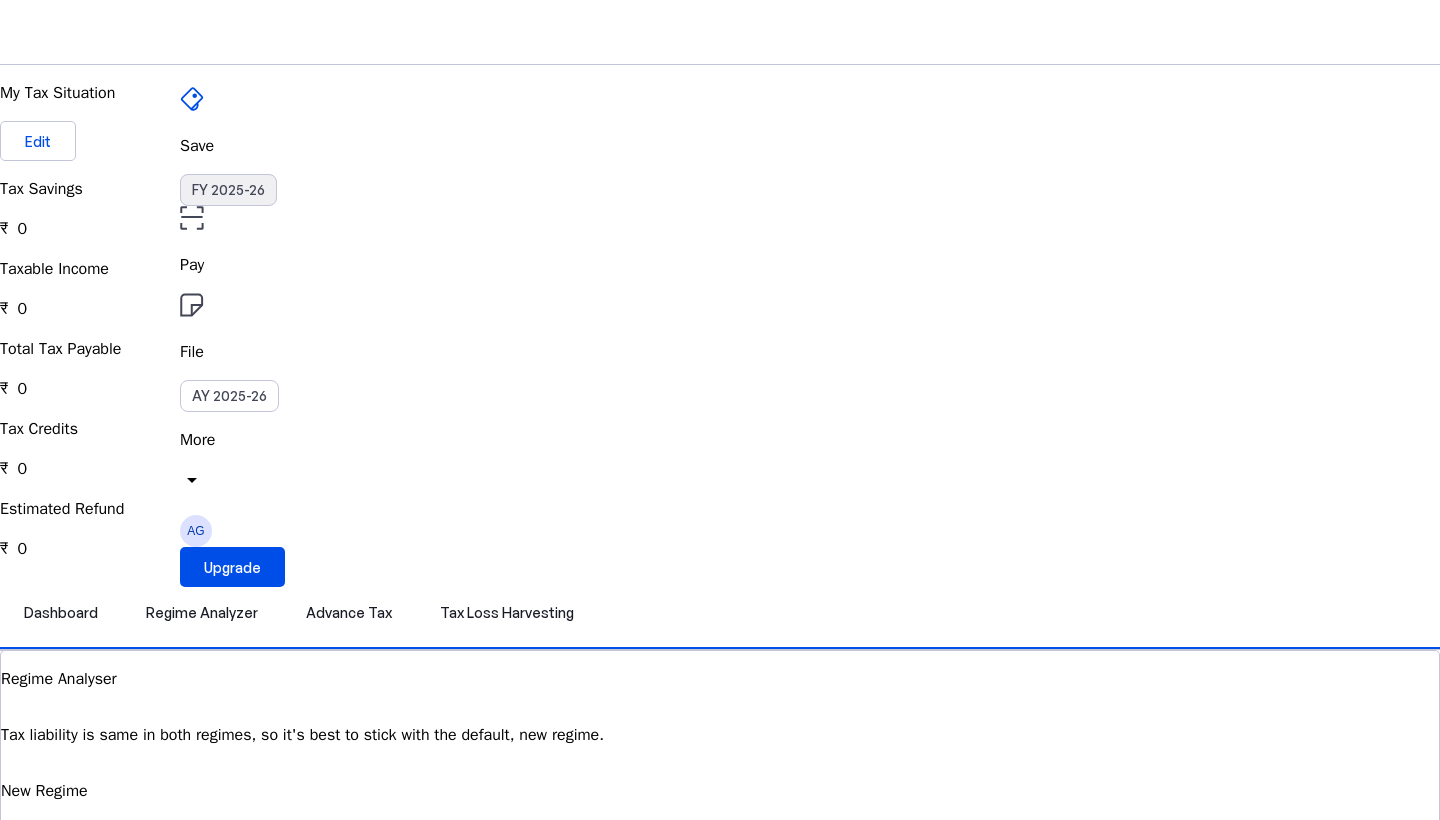 click on "FY 2025-26" at bounding box center (228, 190) 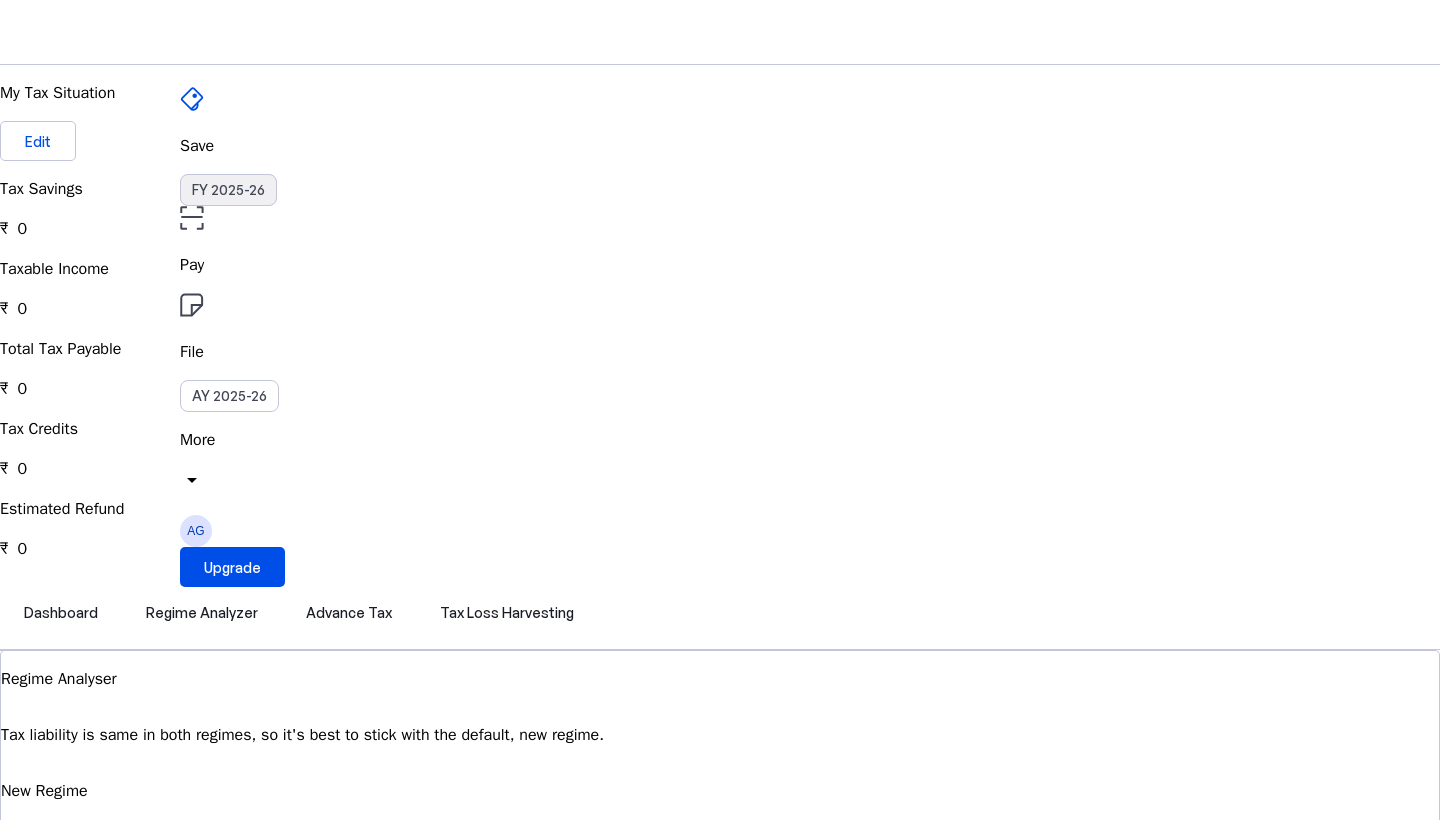 click on "FY 2025-26" at bounding box center [228, 190] 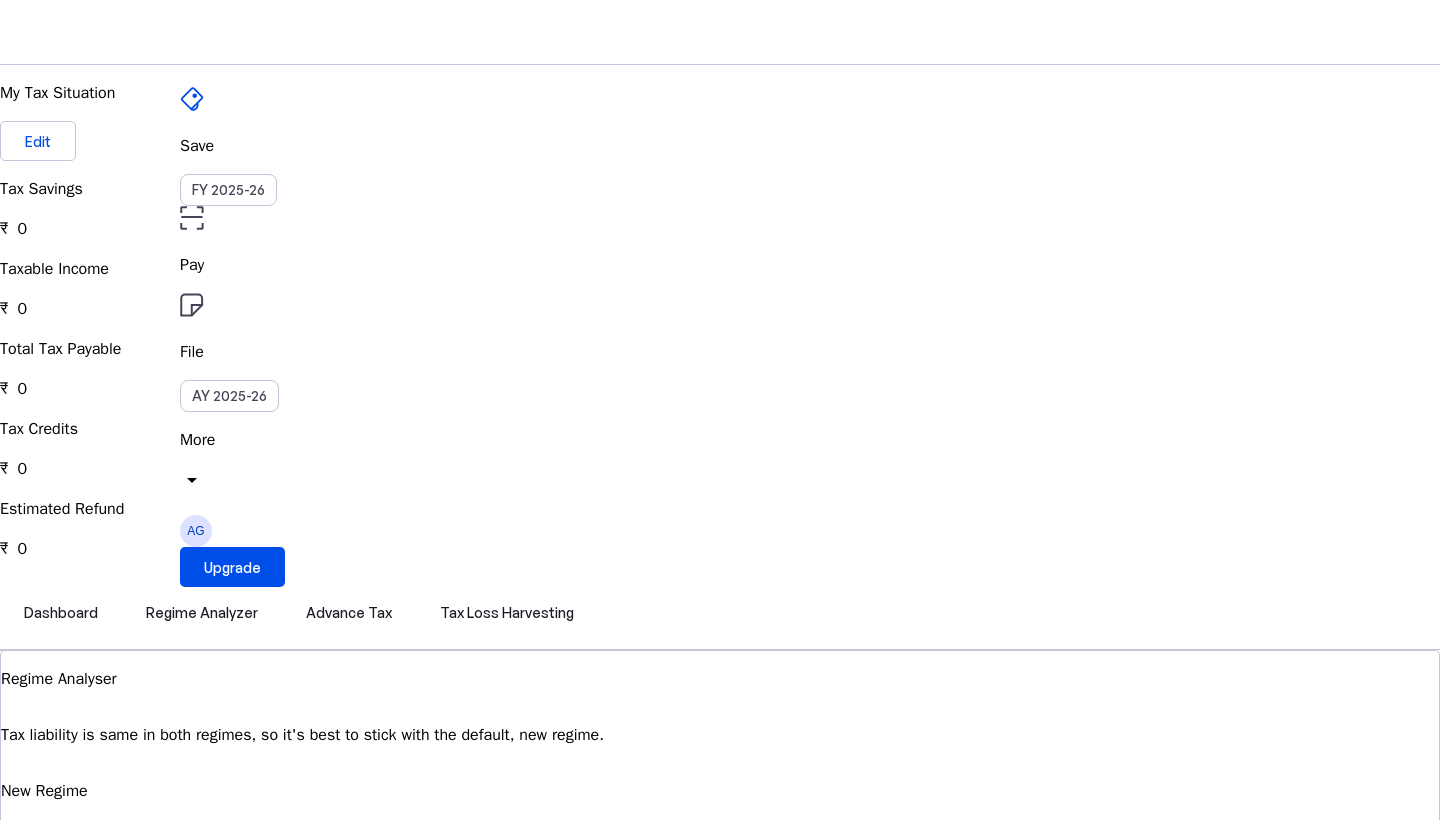 click on "Save FY 2025-26  Pay   File AY 2025-26  More  arrow_drop_down  AG   Upgrade" at bounding box center [720, 32] 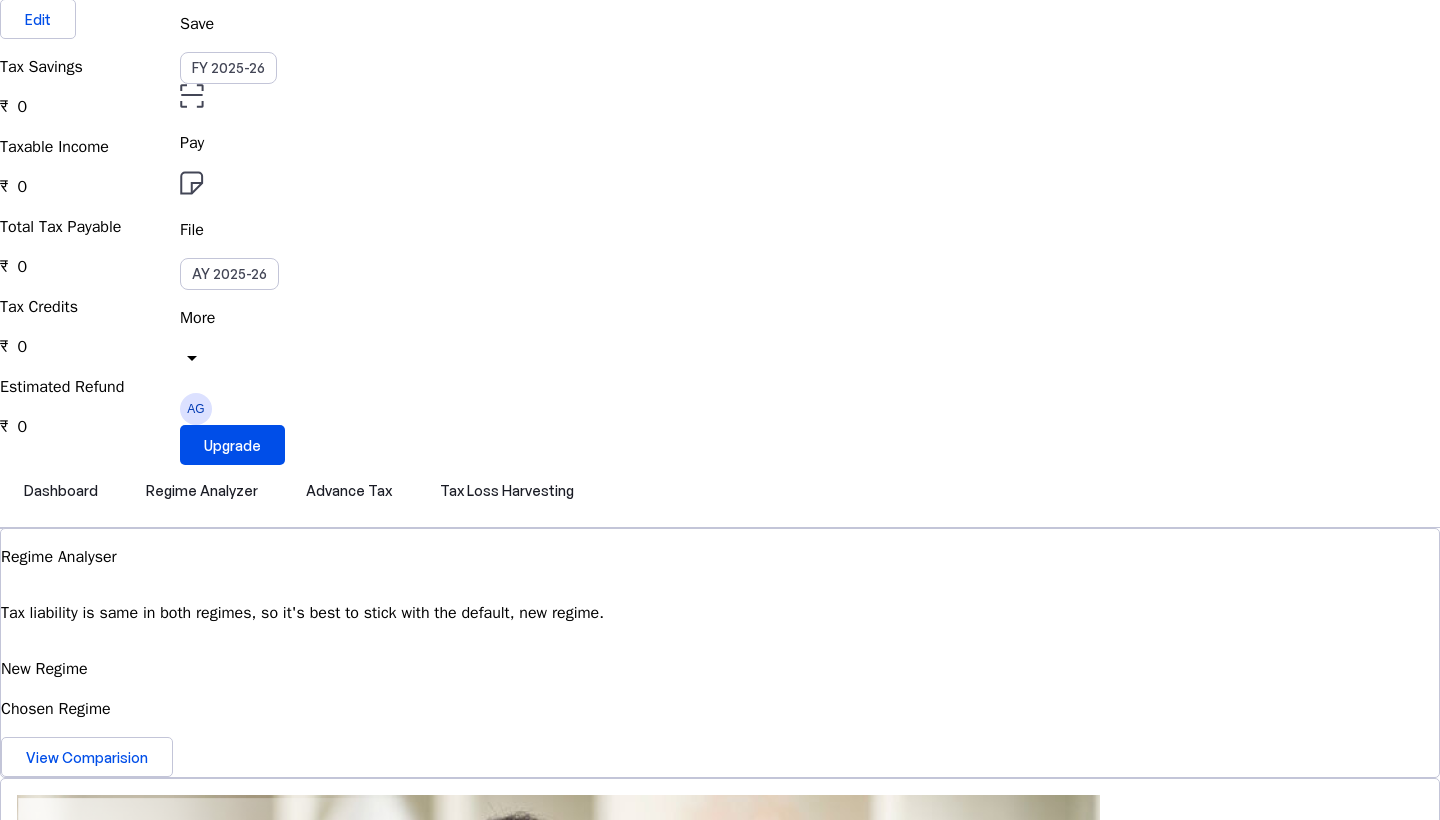 scroll, scrollTop: 44, scrollLeft: 0, axis: vertical 